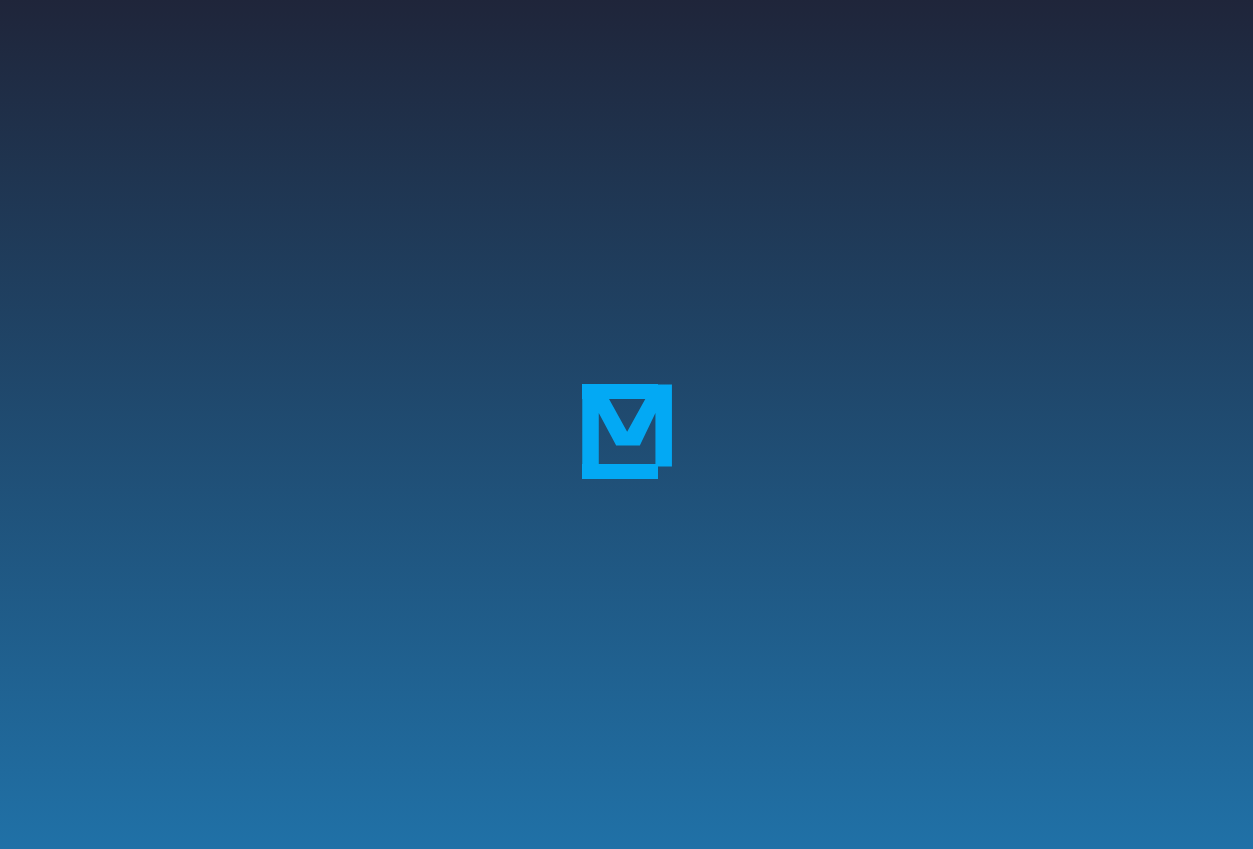 scroll, scrollTop: 0, scrollLeft: 0, axis: both 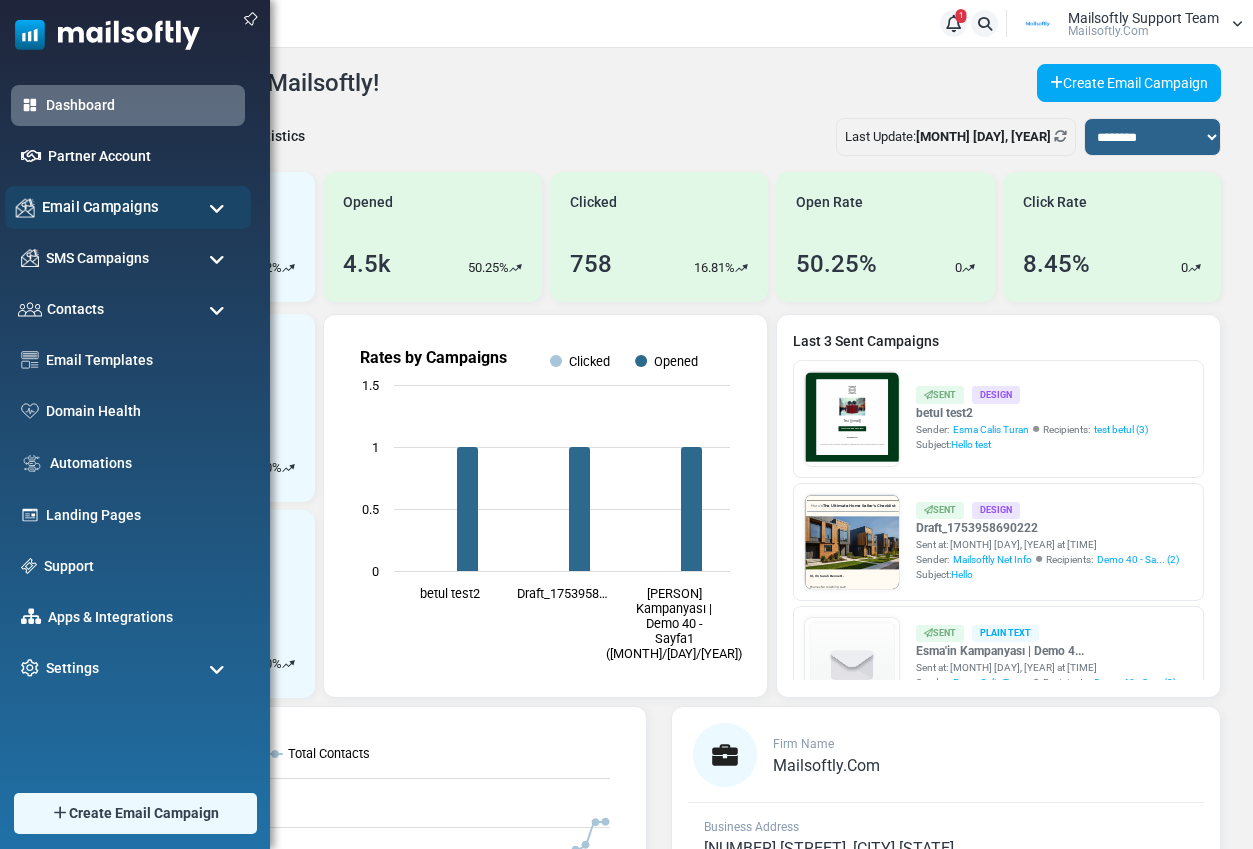 click on "Email Campaigns" at bounding box center [100, 207] 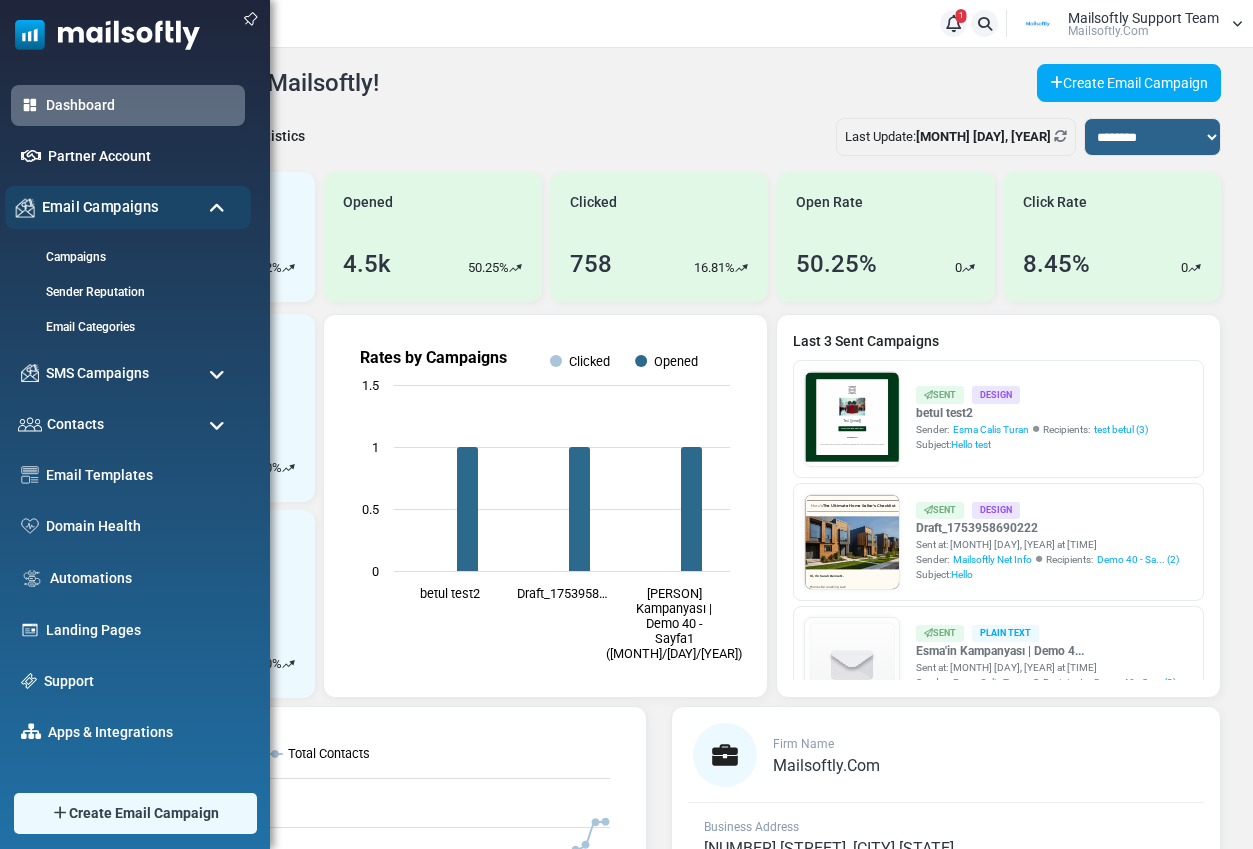 click on "Email Campaigns" at bounding box center [100, 207] 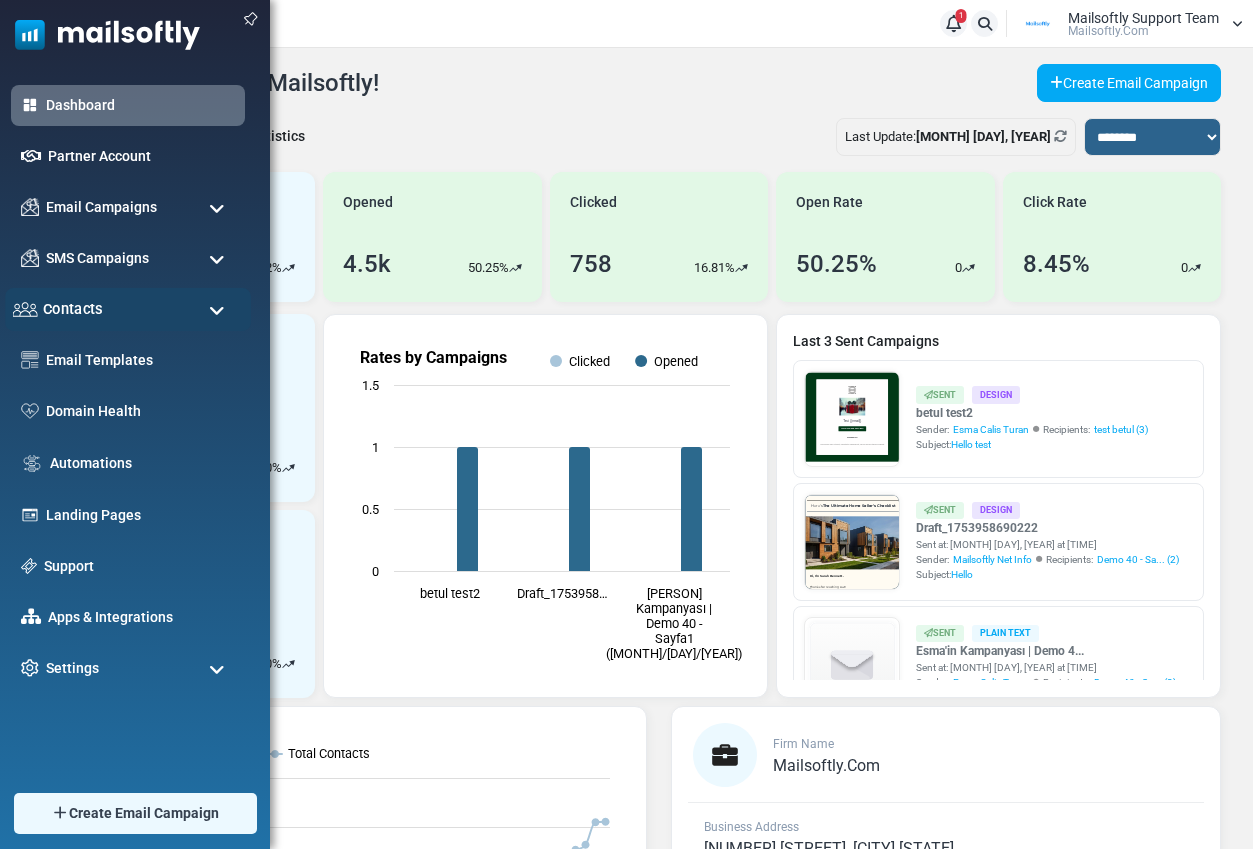 click on "Contacts" at bounding box center [128, 309] 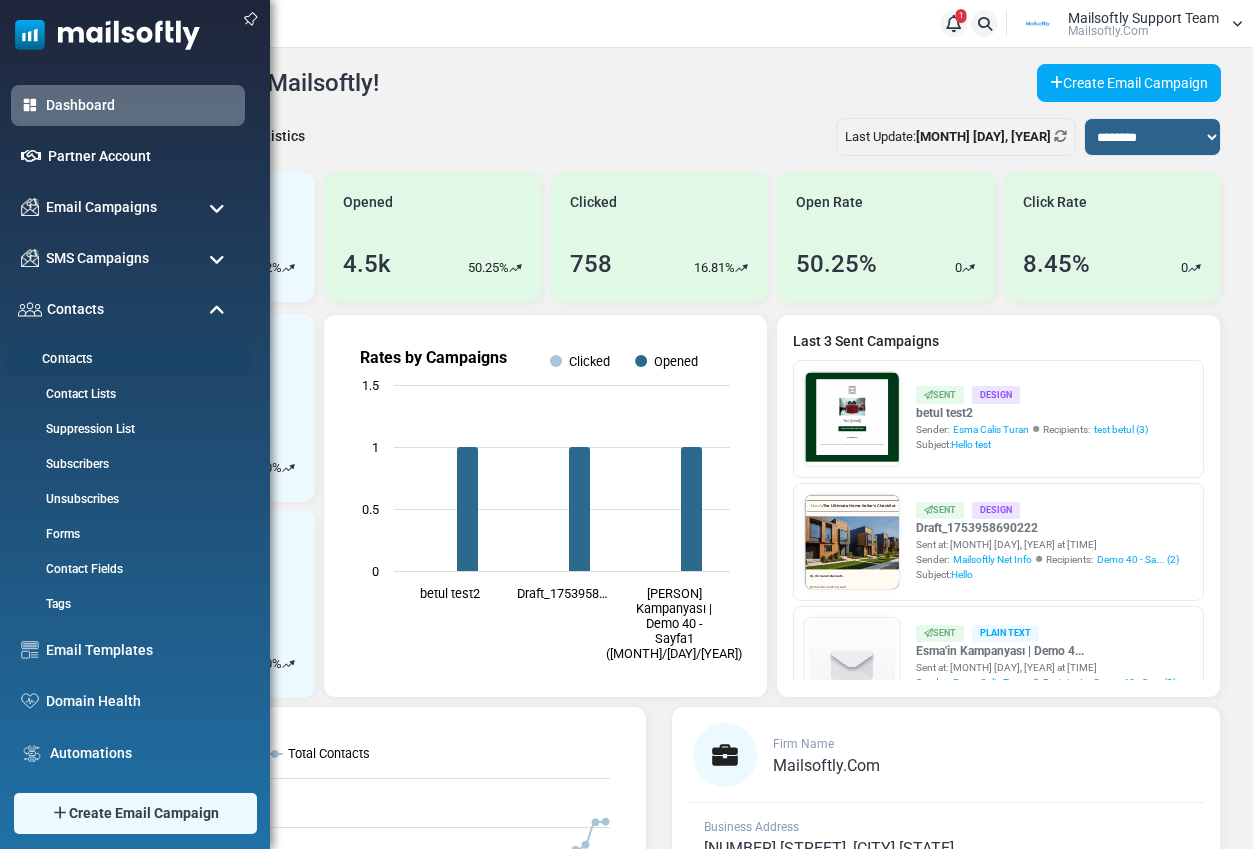 click on "Contacts" at bounding box center (125, 359) 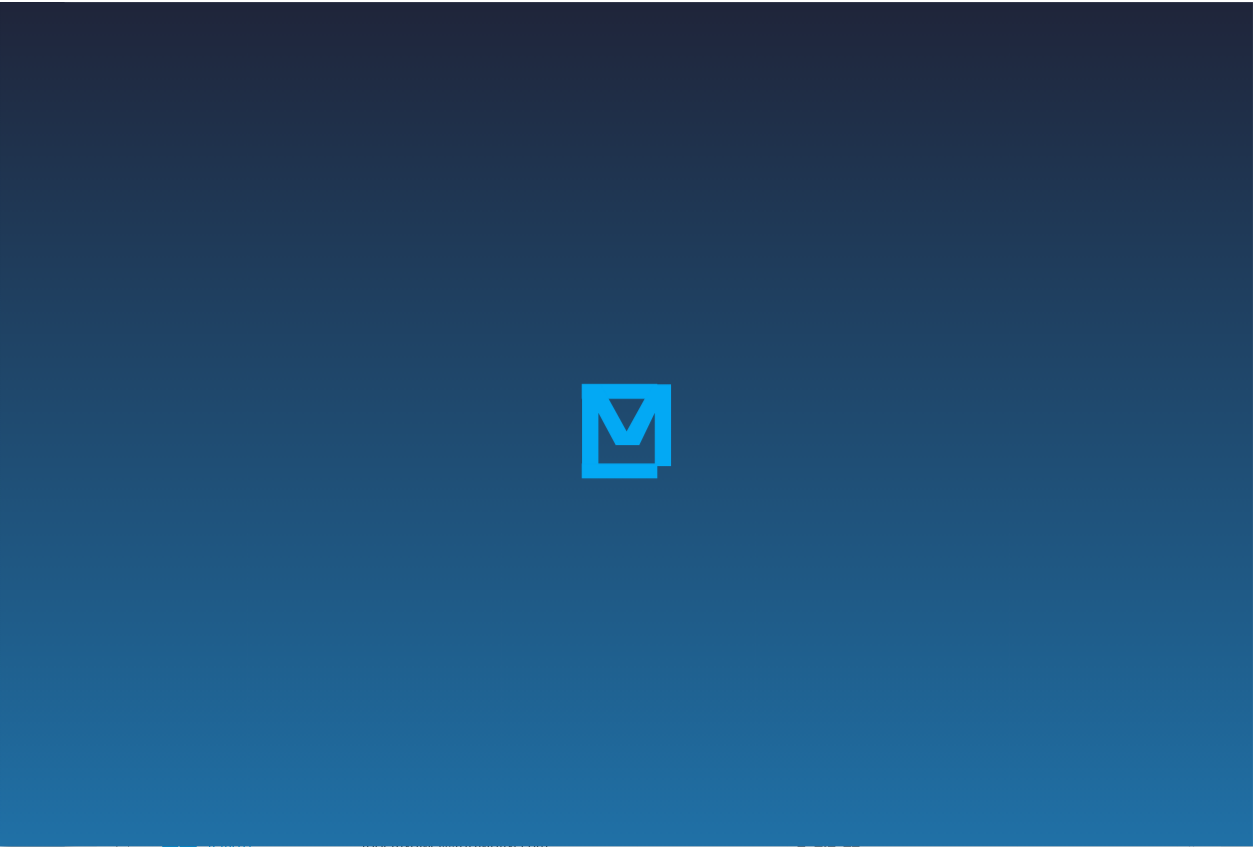 scroll, scrollTop: 0, scrollLeft: 0, axis: both 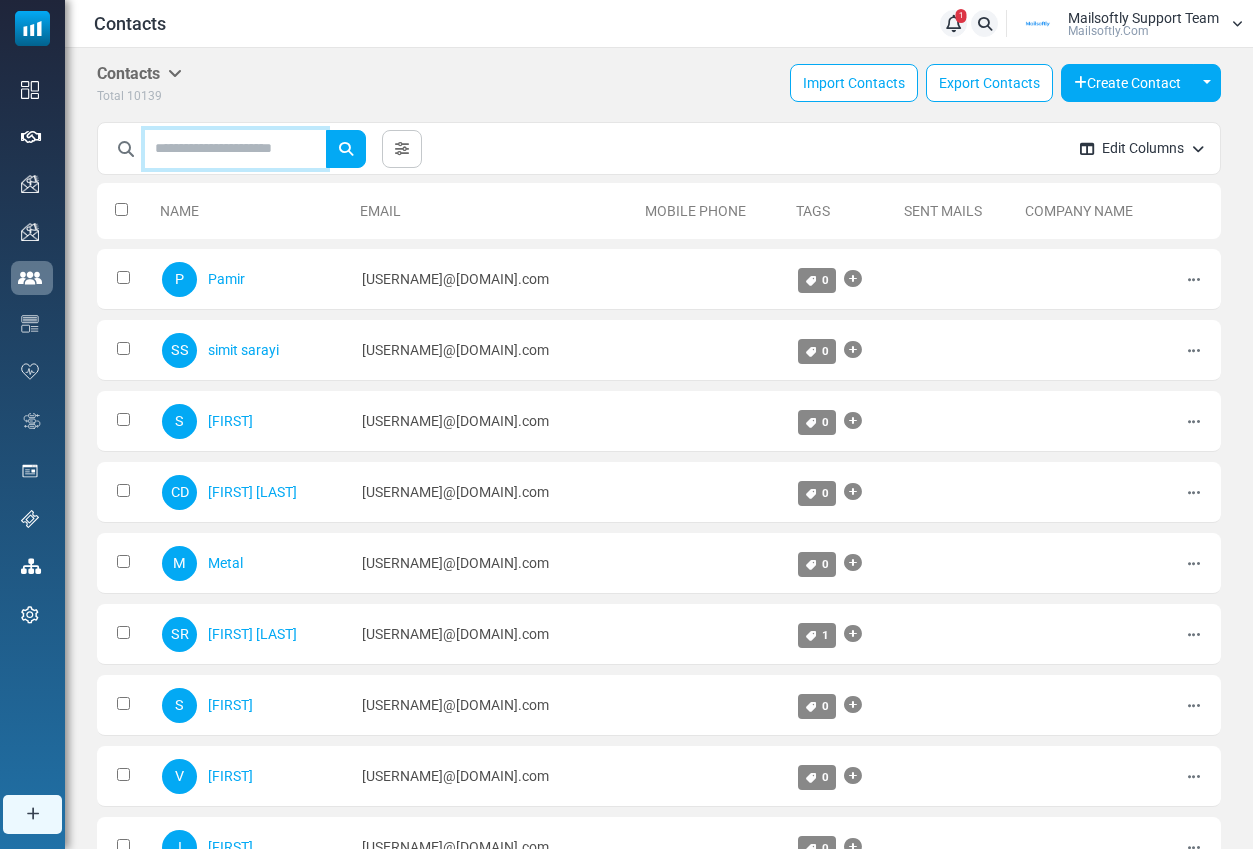 click at bounding box center (235, 149) 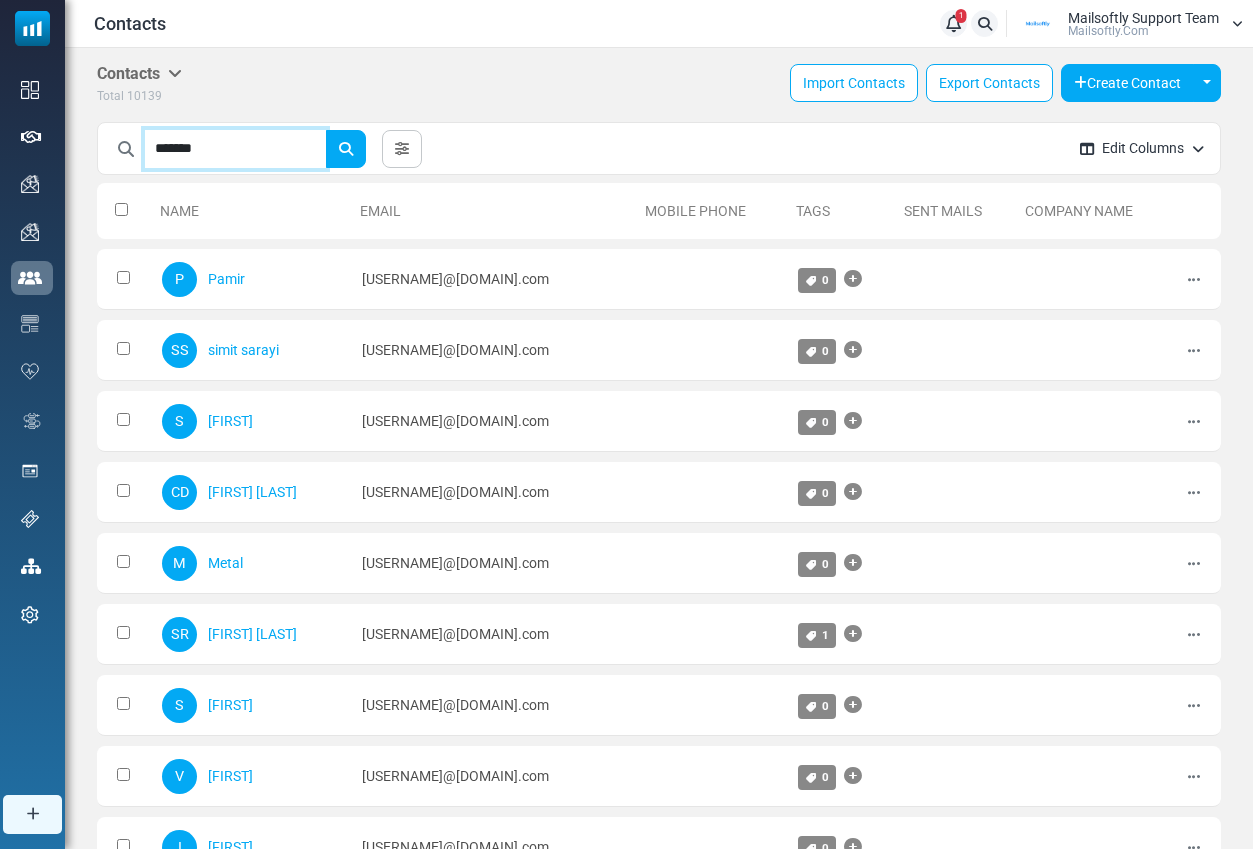 type on "*******" 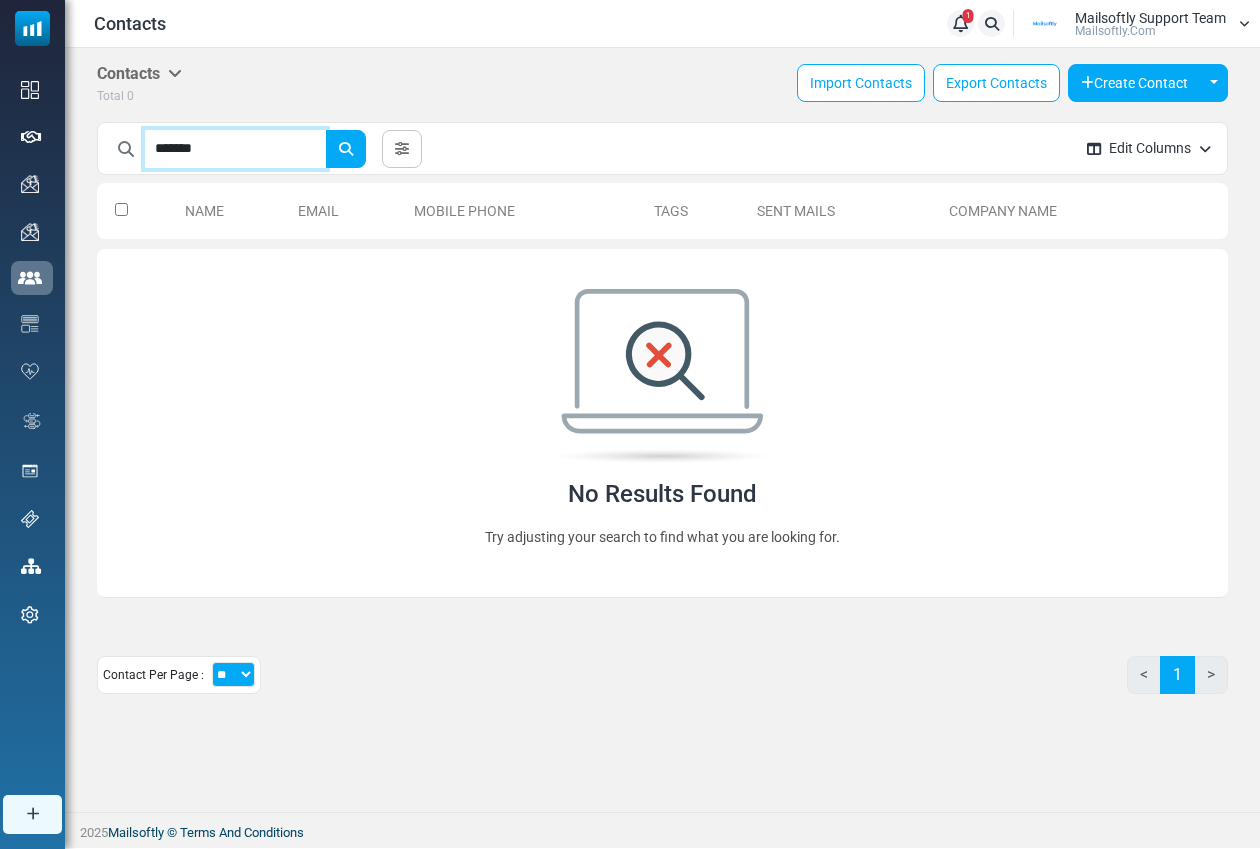 click on "*******" at bounding box center [235, 149] 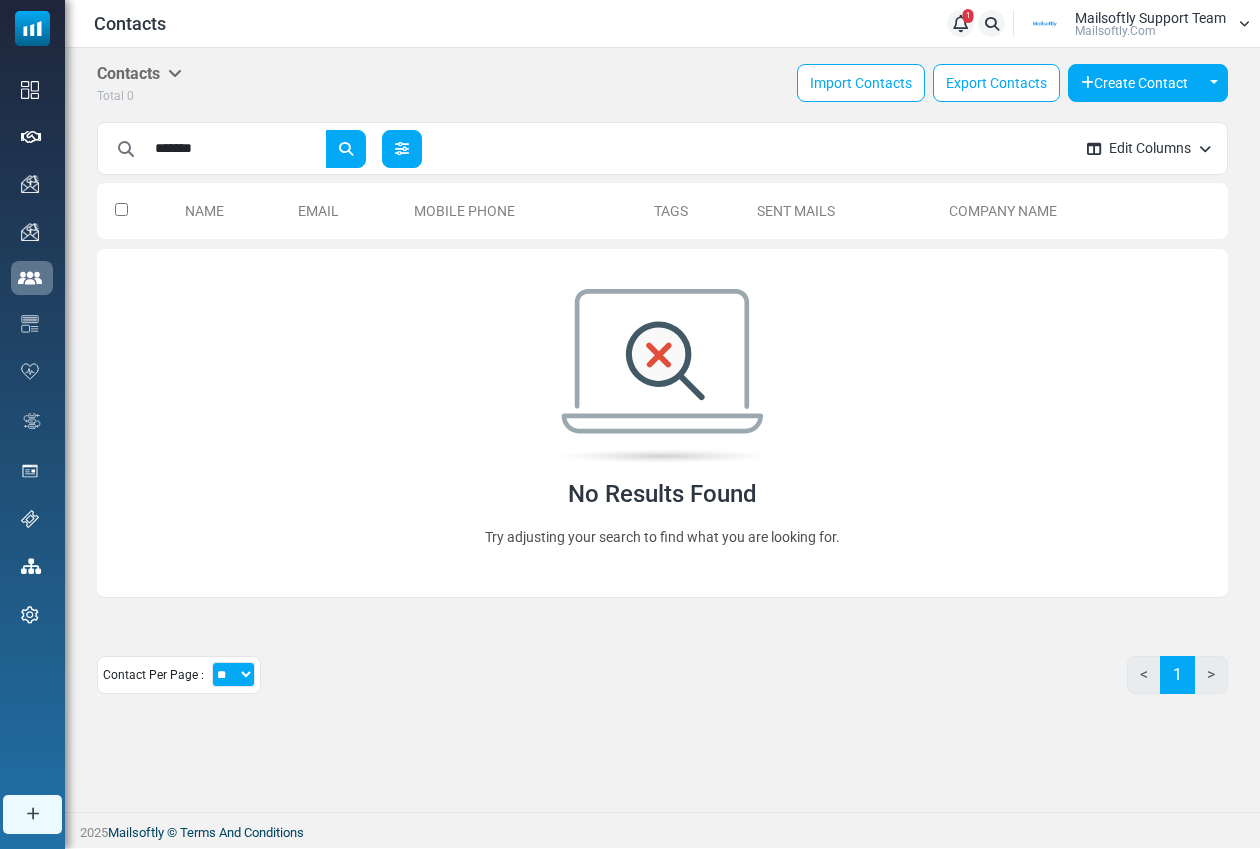click at bounding box center (402, 149) 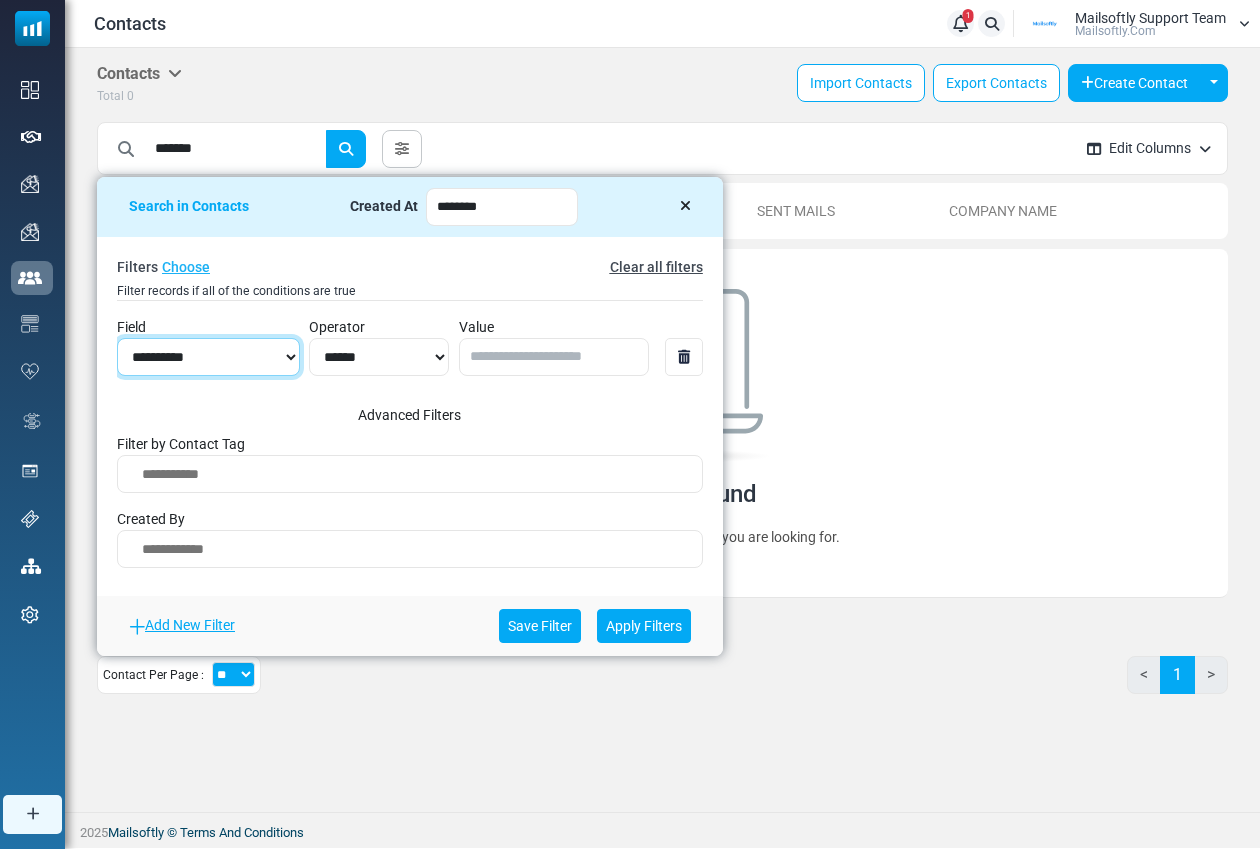 click on "**********" at bounding box center (208, 357) 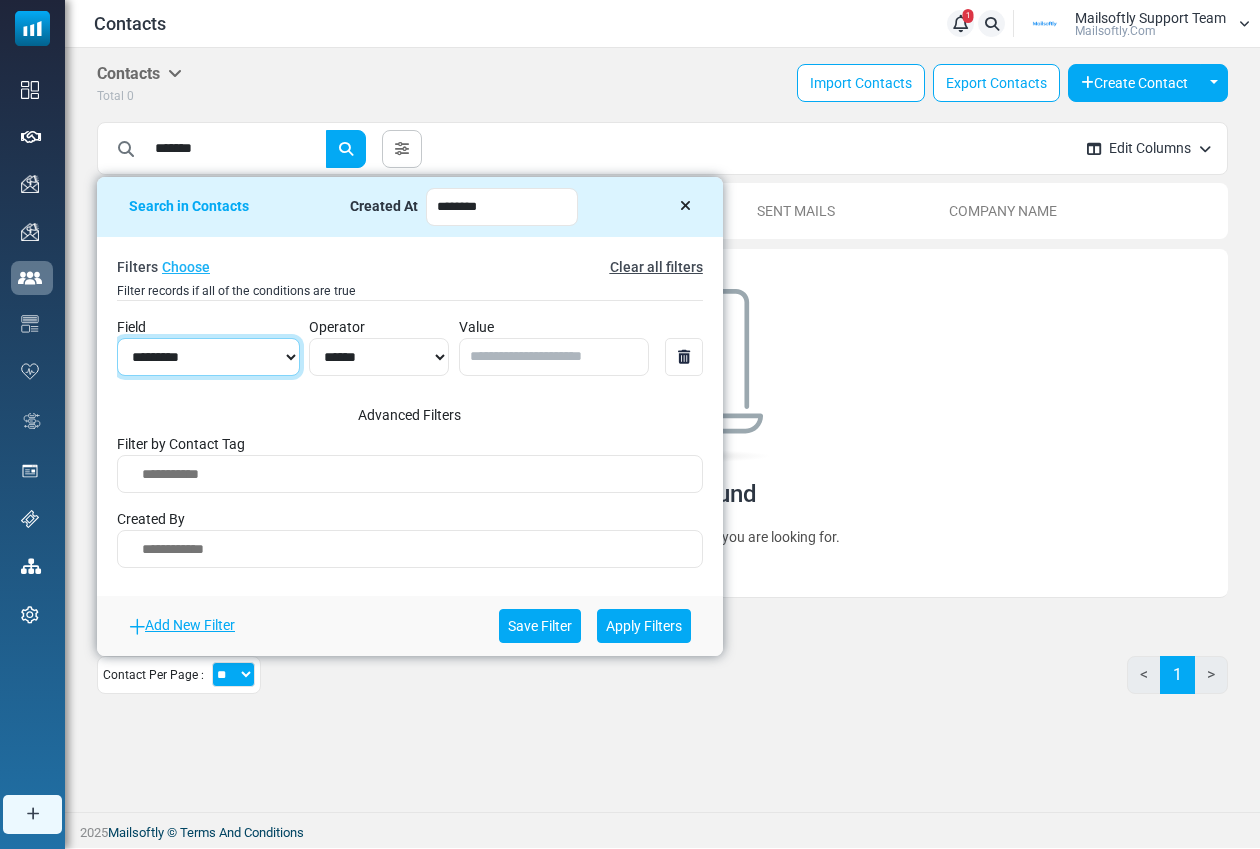 click on "**********" at bounding box center [208, 357] 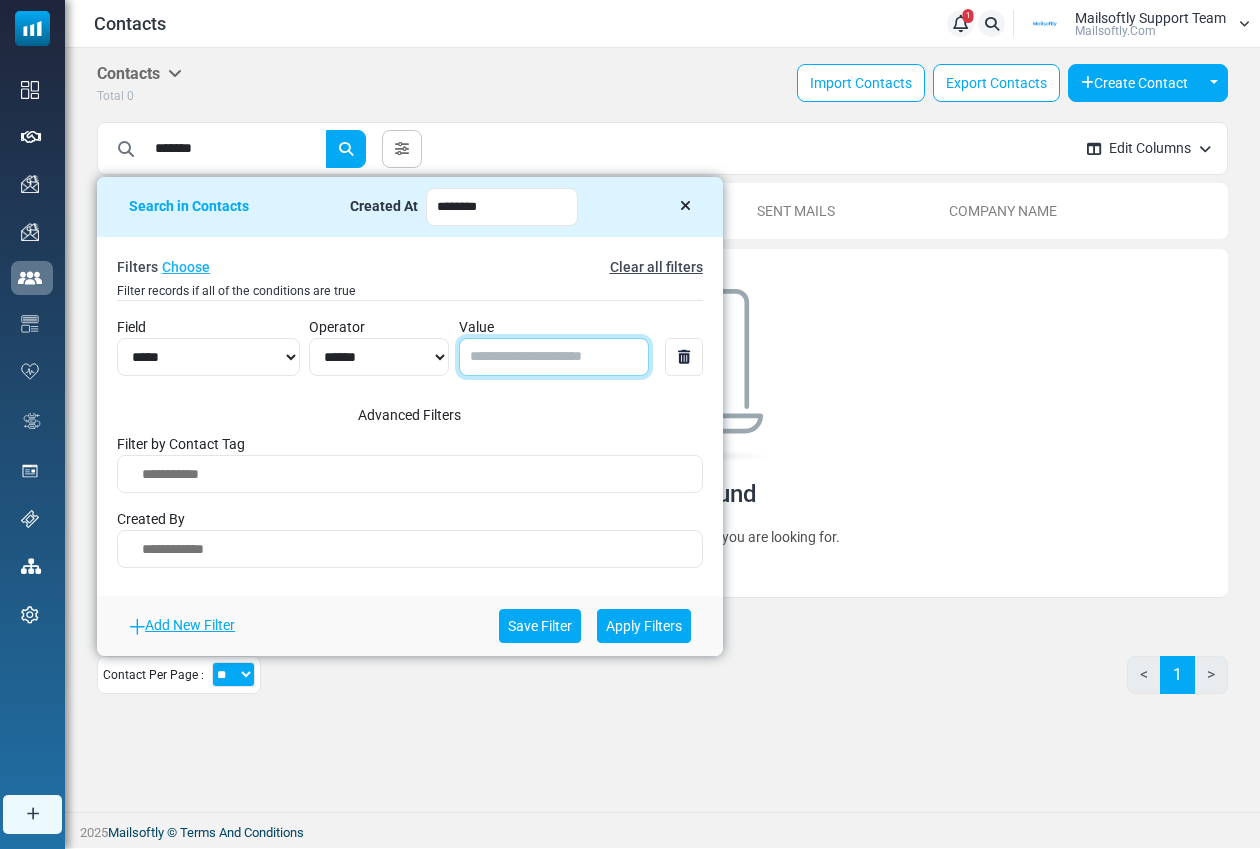 click on "Value" at bounding box center [553, 357] 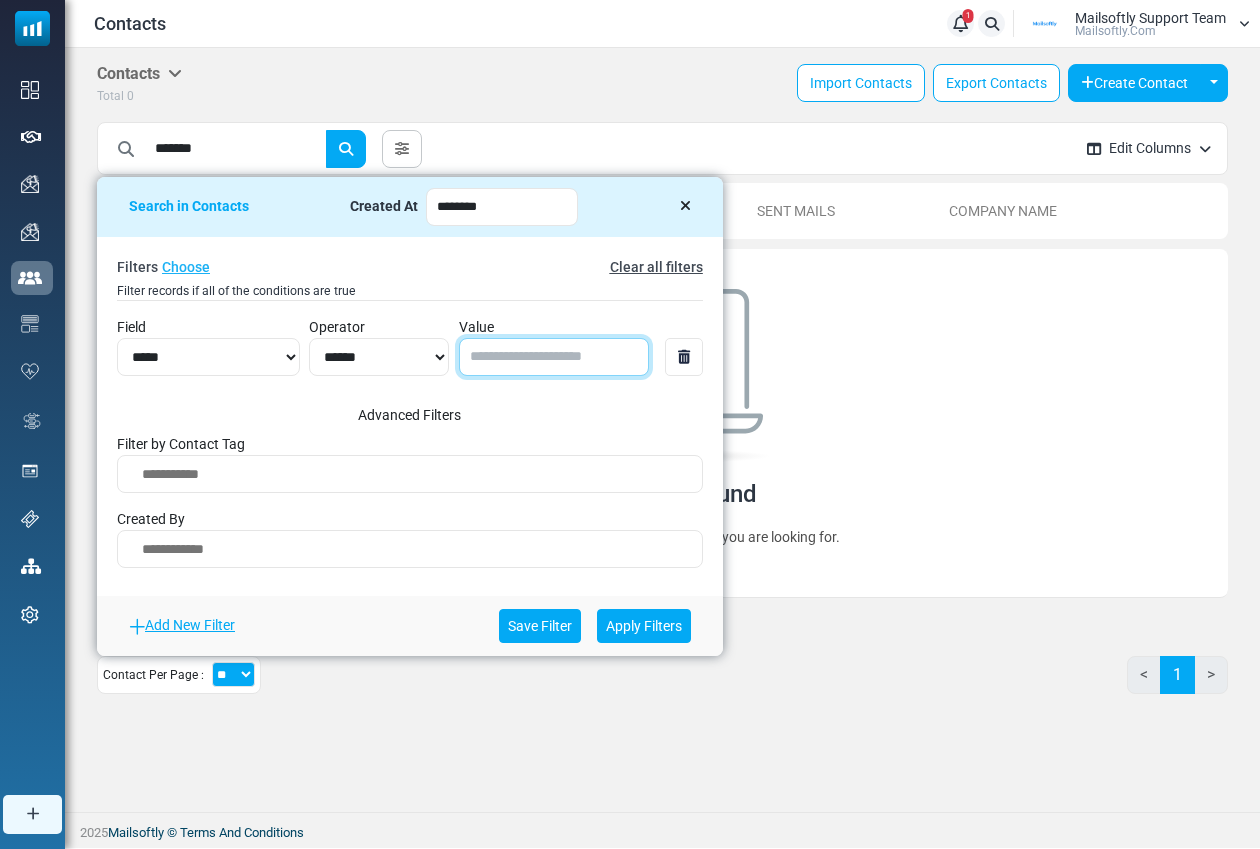 paste on "*******" 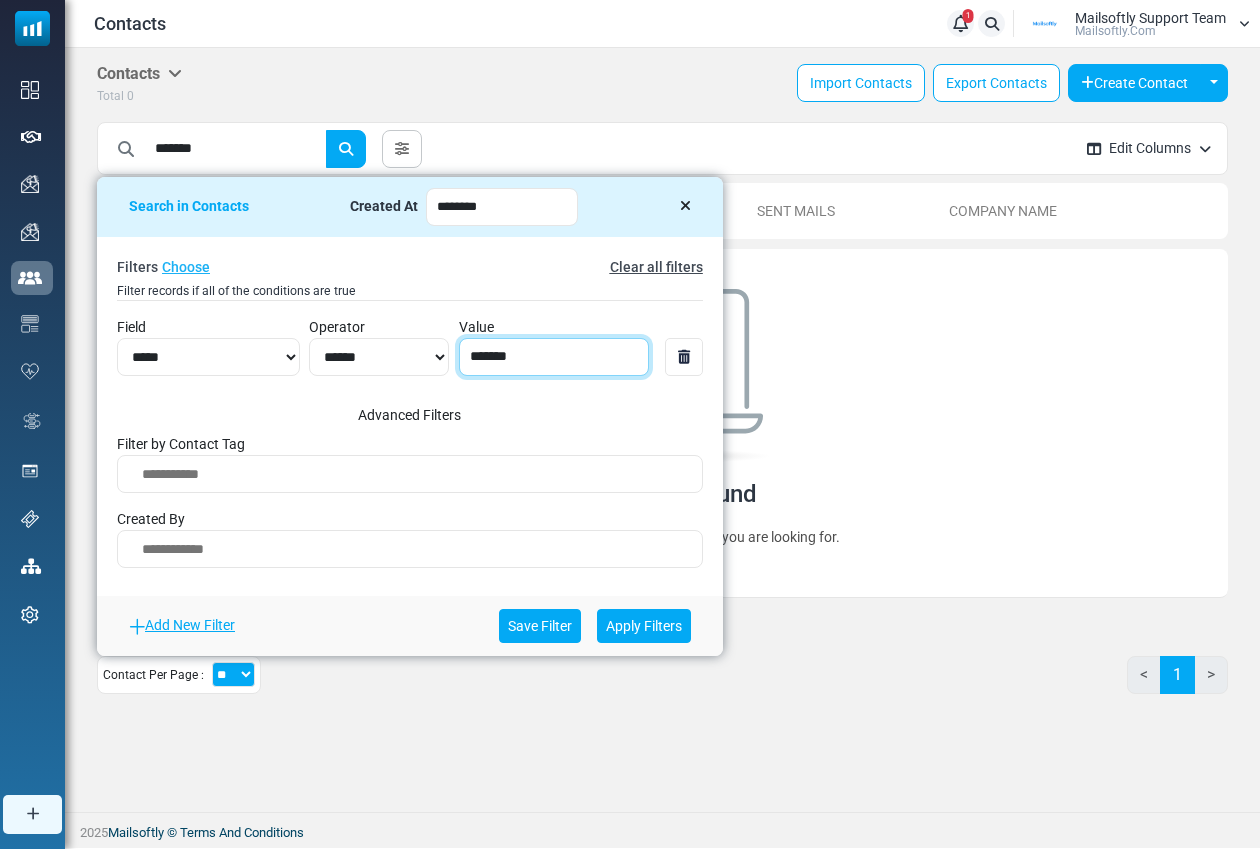 type on "*******" 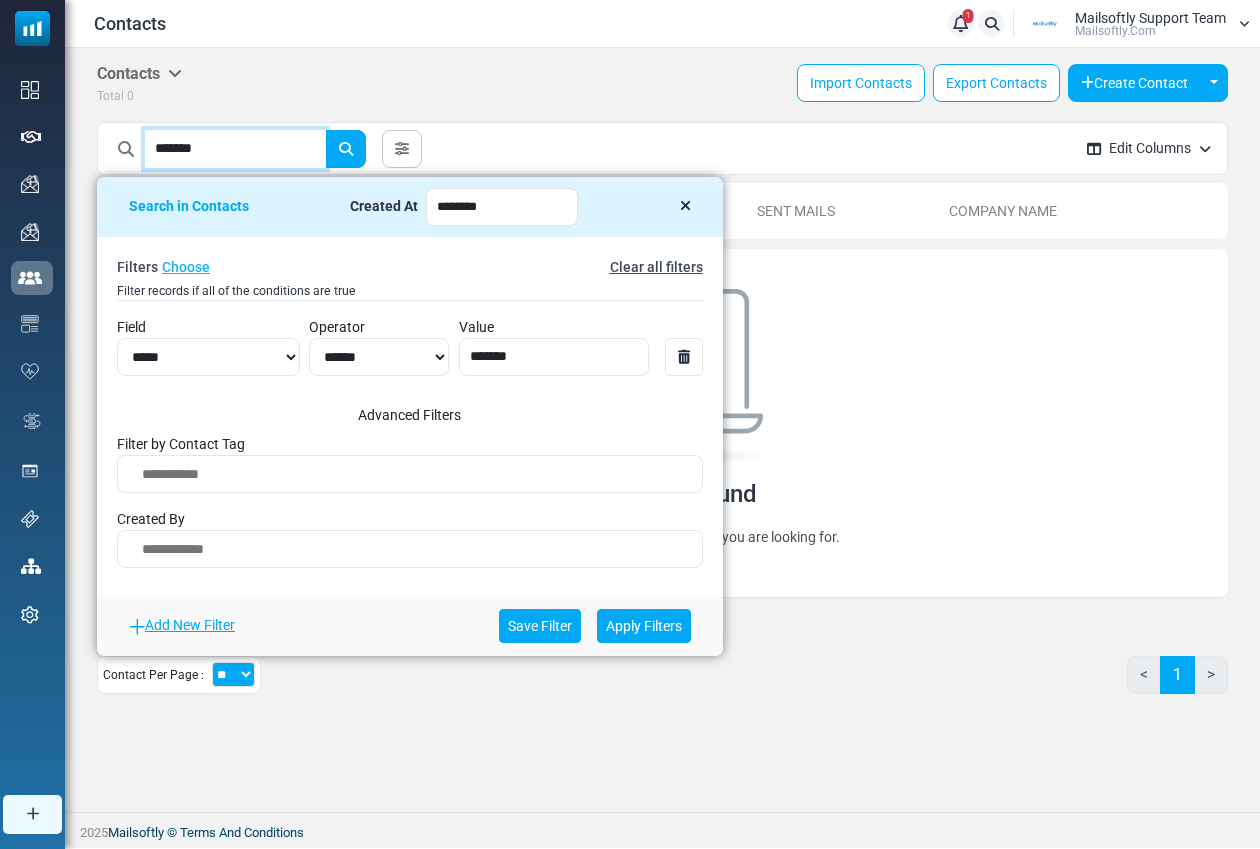 click on "*******" at bounding box center [235, 149] 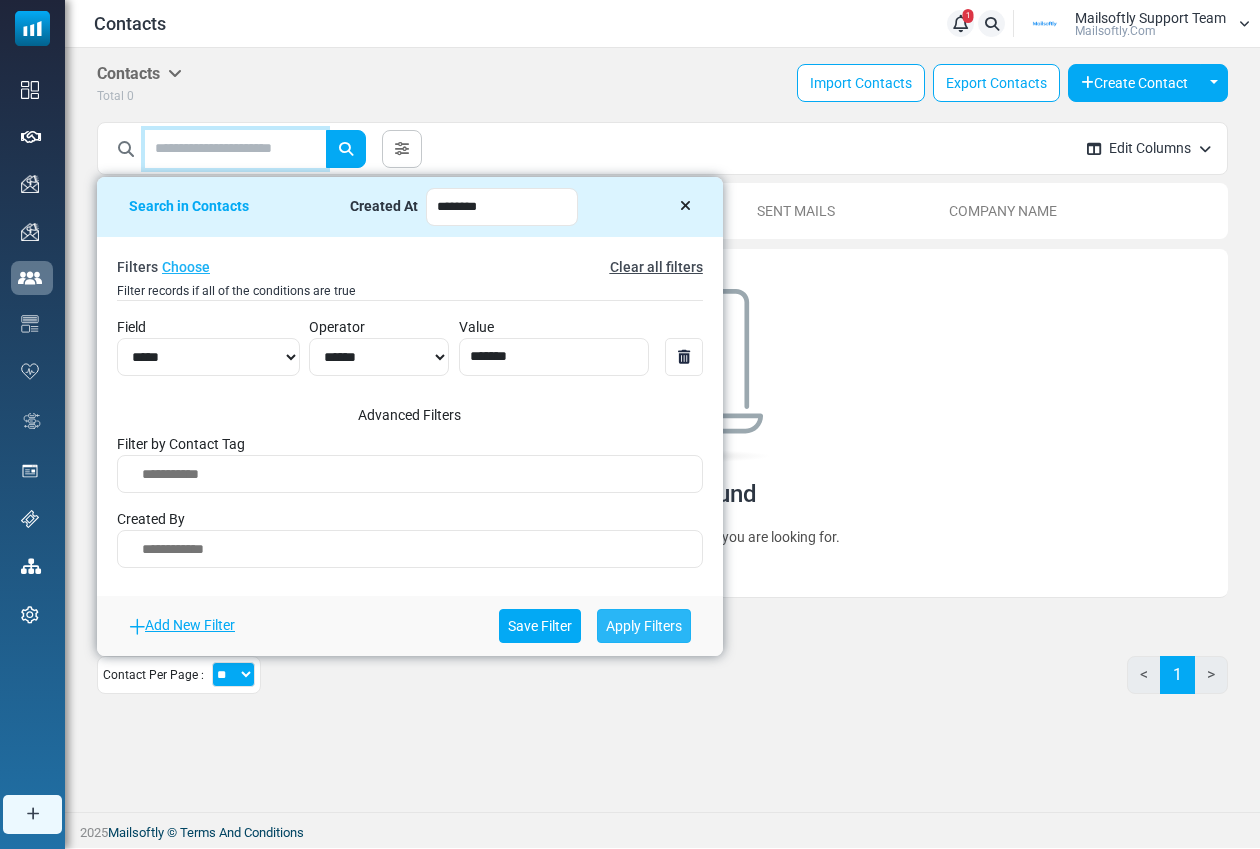 type 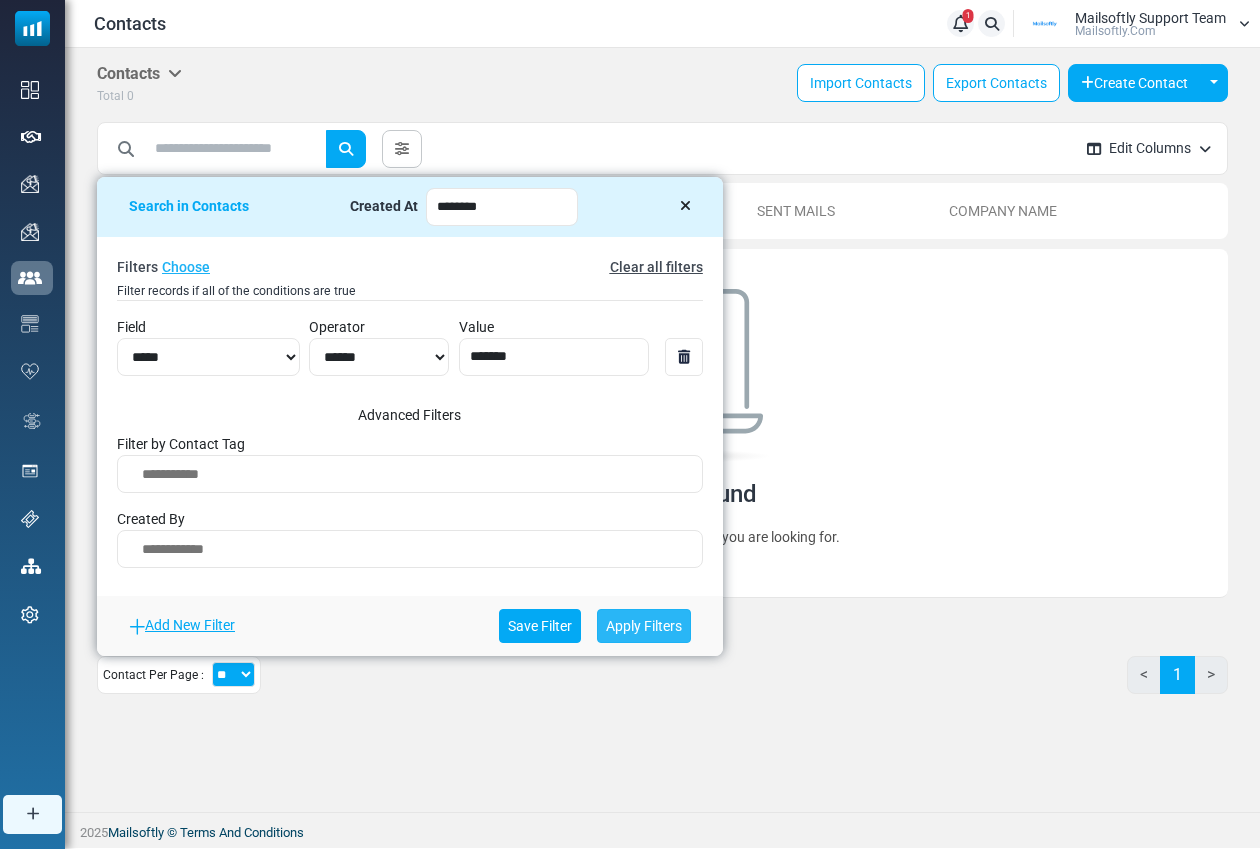 click on "Apply Filters" at bounding box center [644, 626] 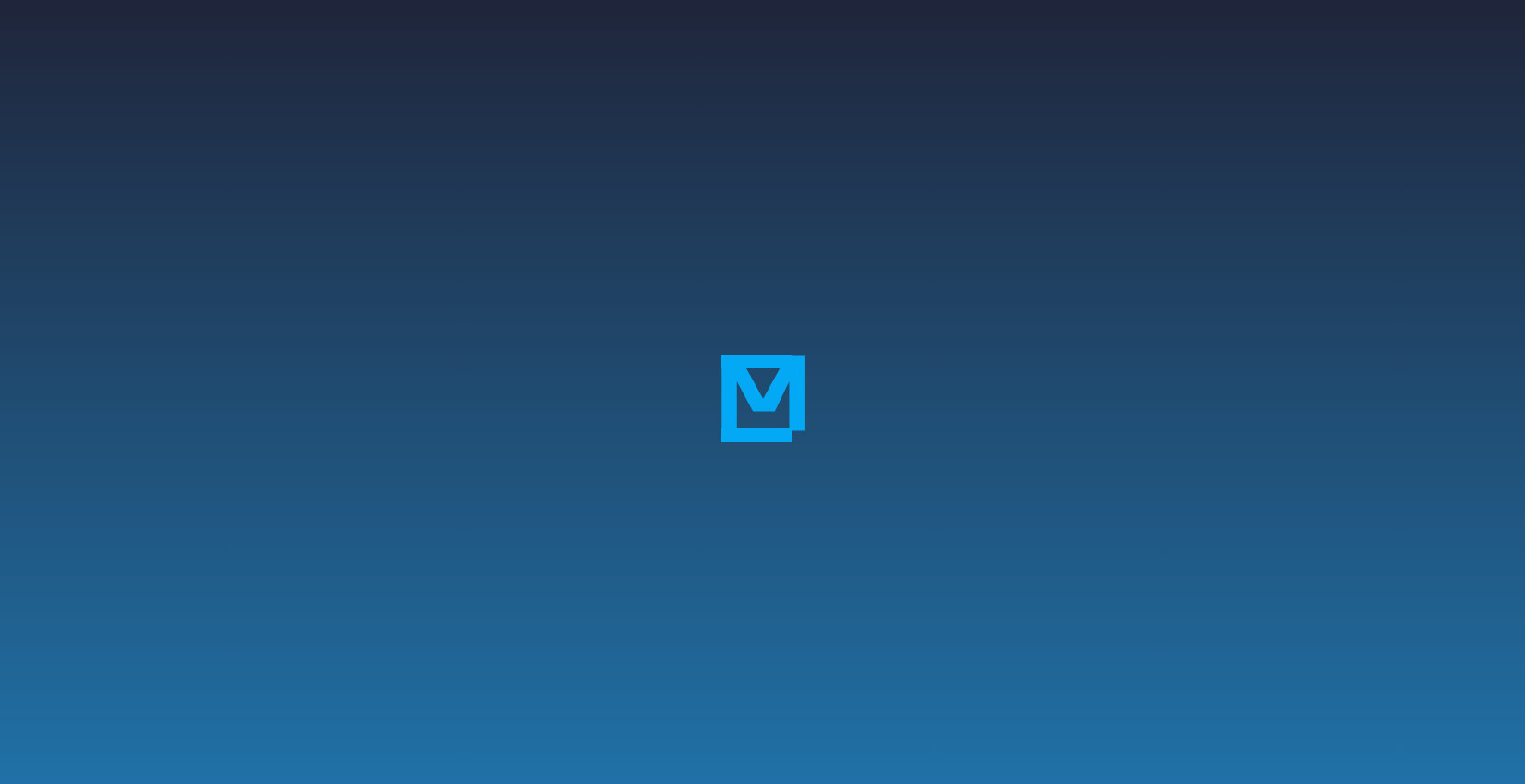 scroll, scrollTop: 0, scrollLeft: 0, axis: both 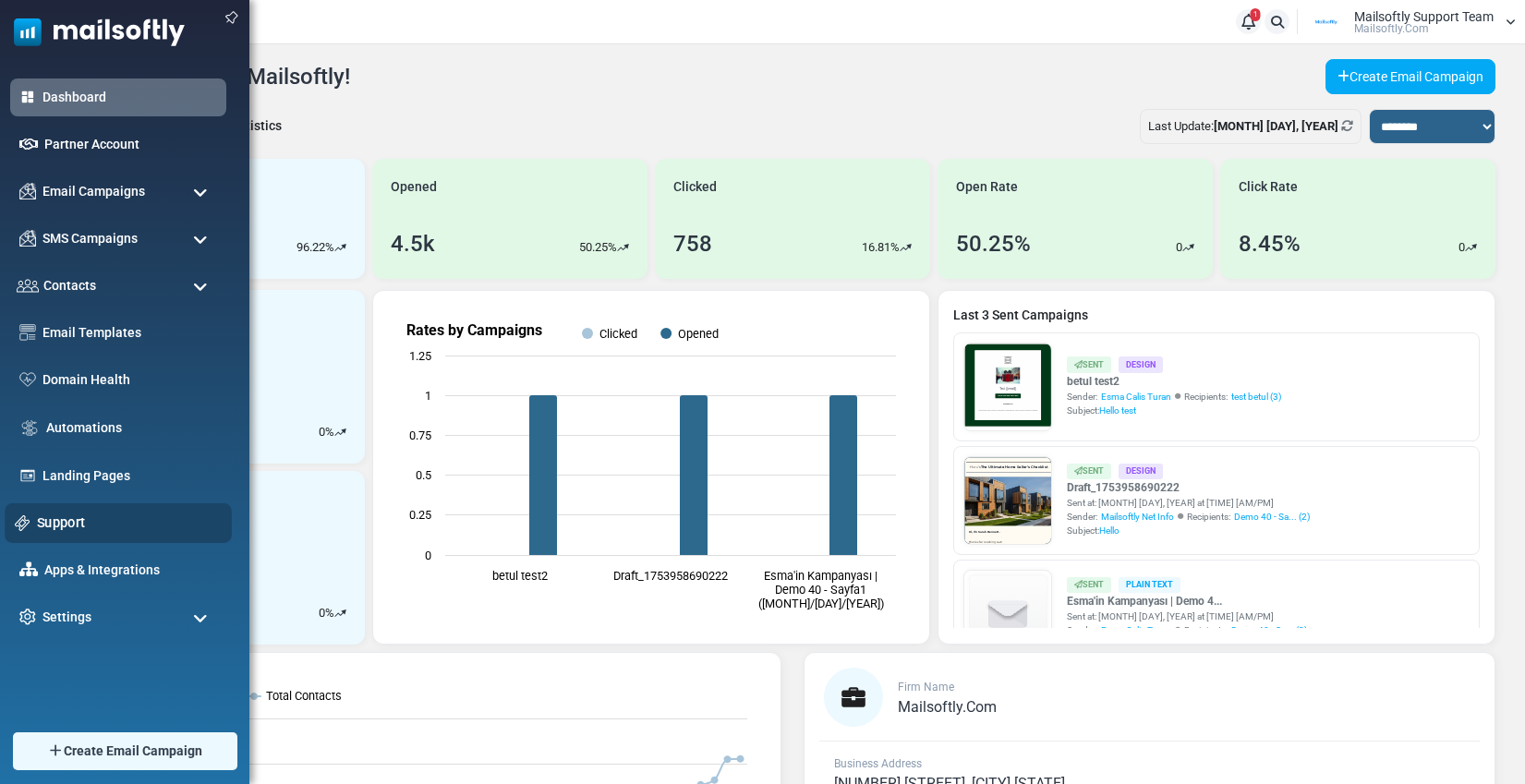 click on "Support" at bounding box center (129, 523) 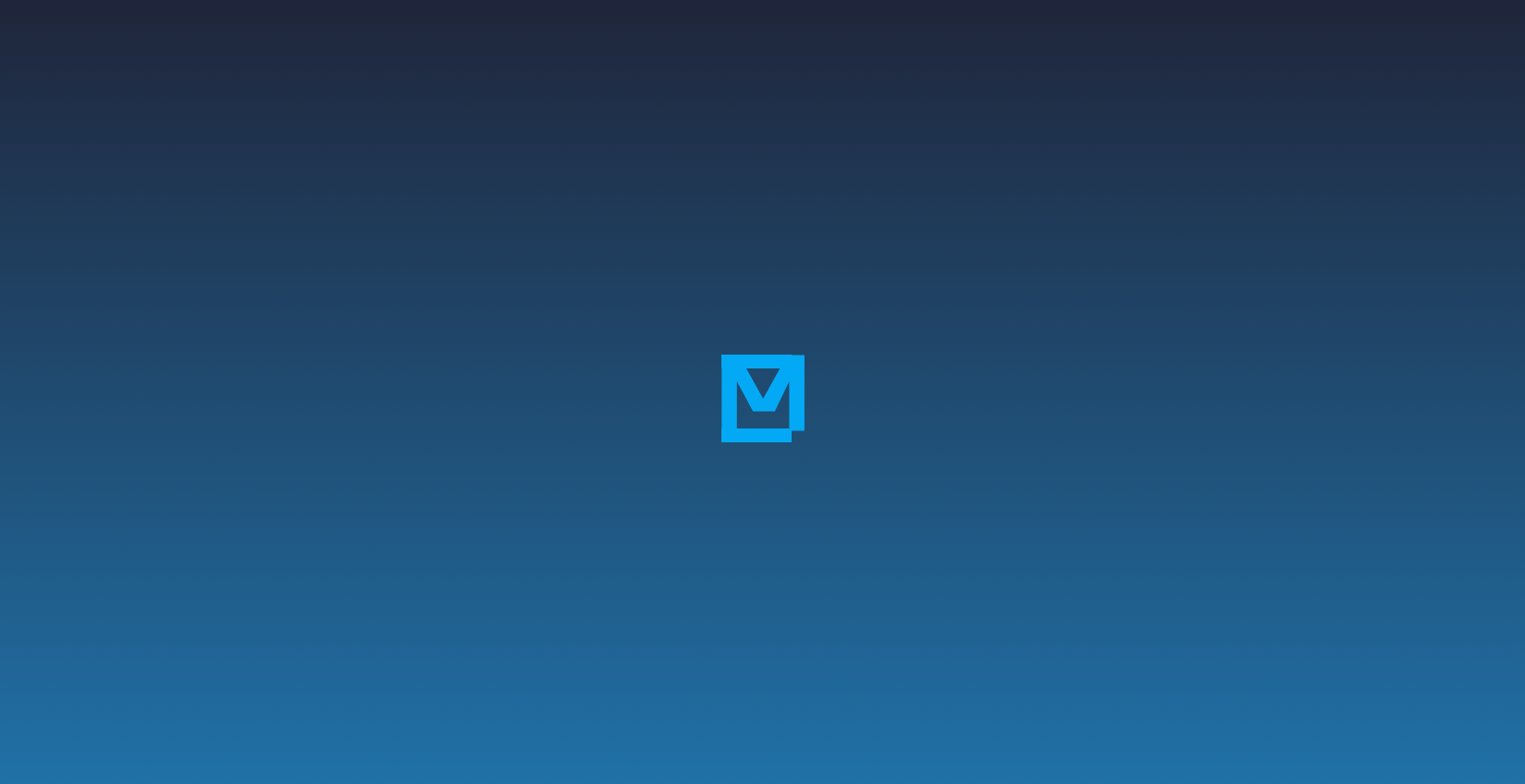 scroll, scrollTop: 0, scrollLeft: 0, axis: both 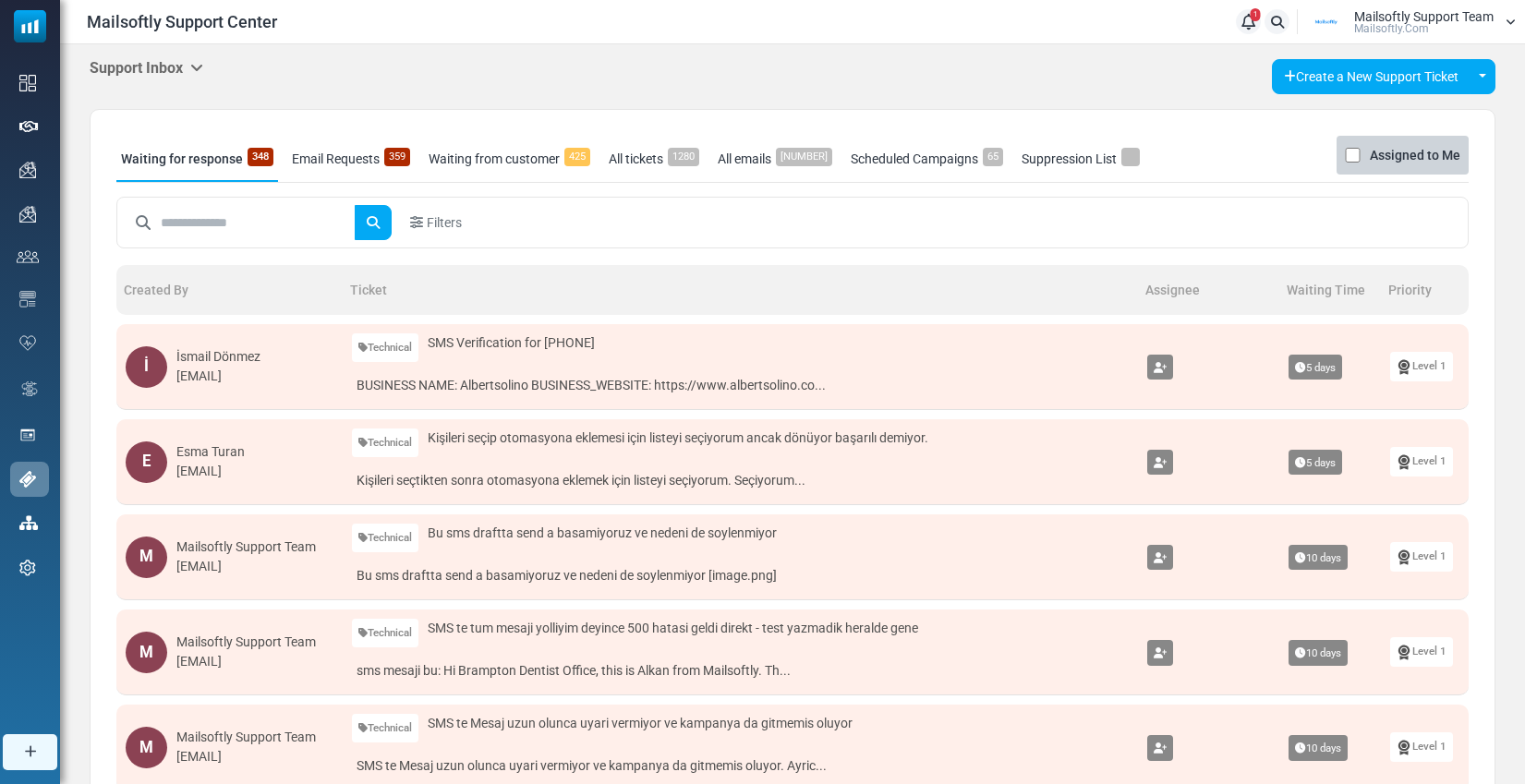 click at bounding box center (197, 67) 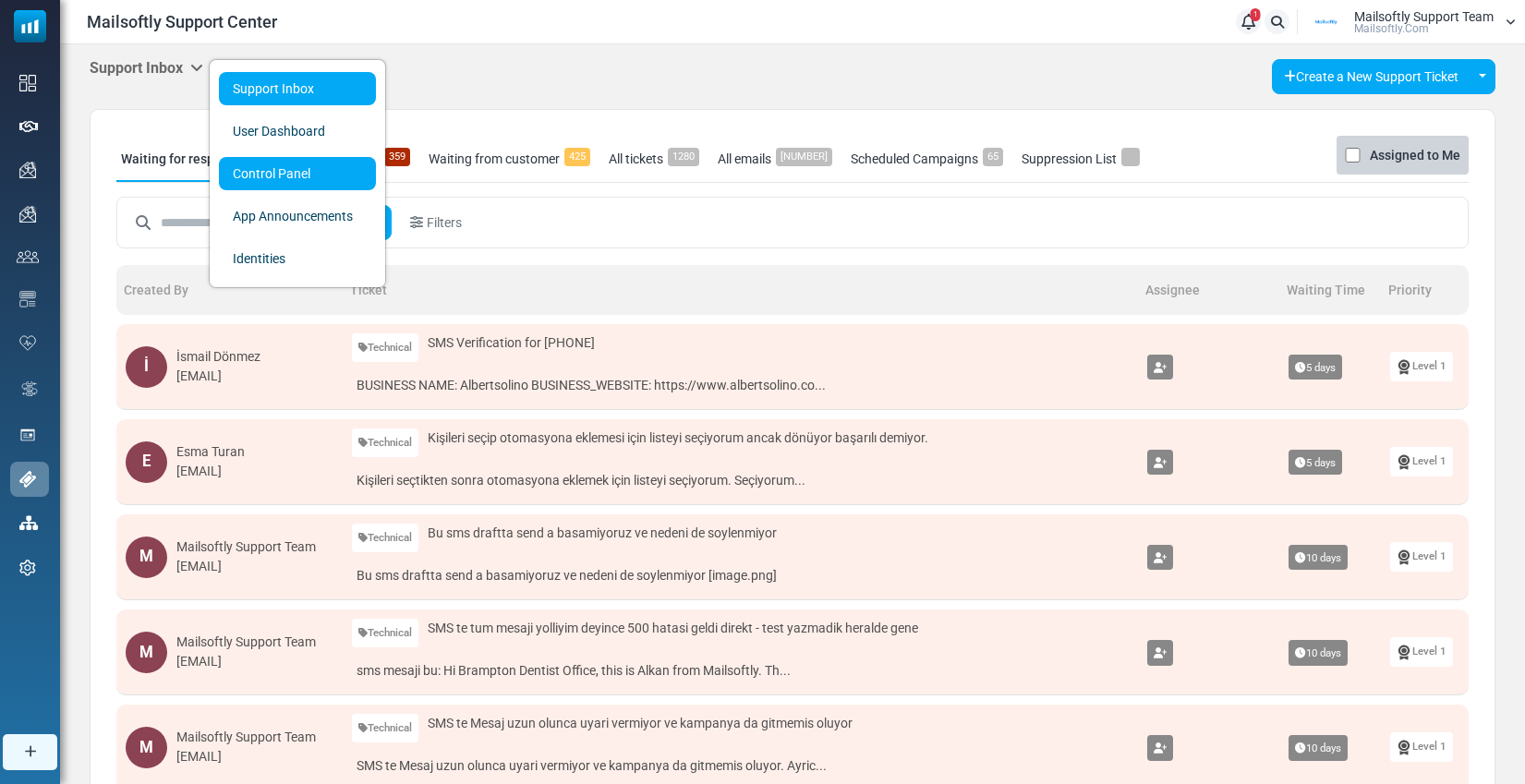 click on "Control Panel" at bounding box center (297, 174) 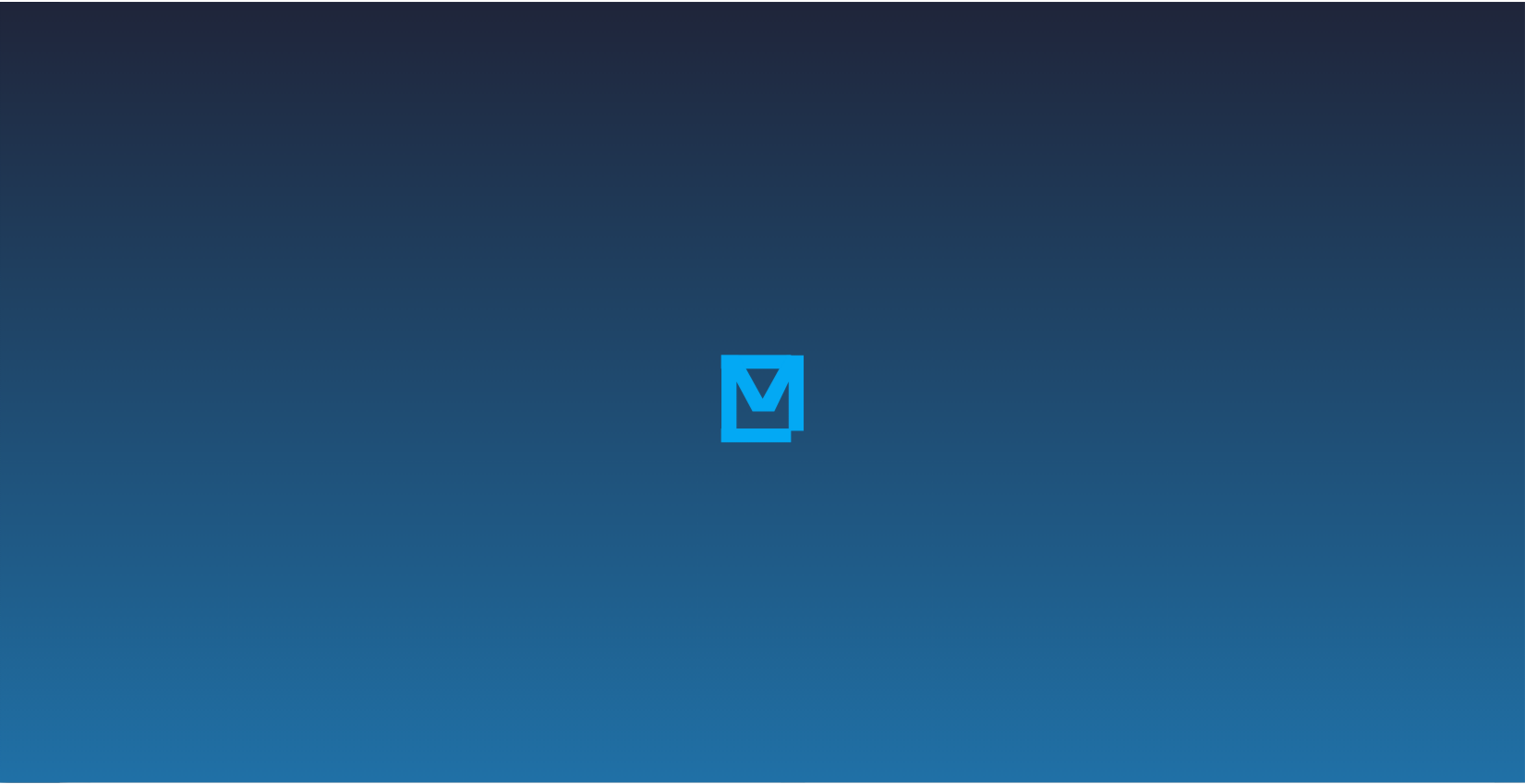 scroll, scrollTop: 0, scrollLeft: 0, axis: both 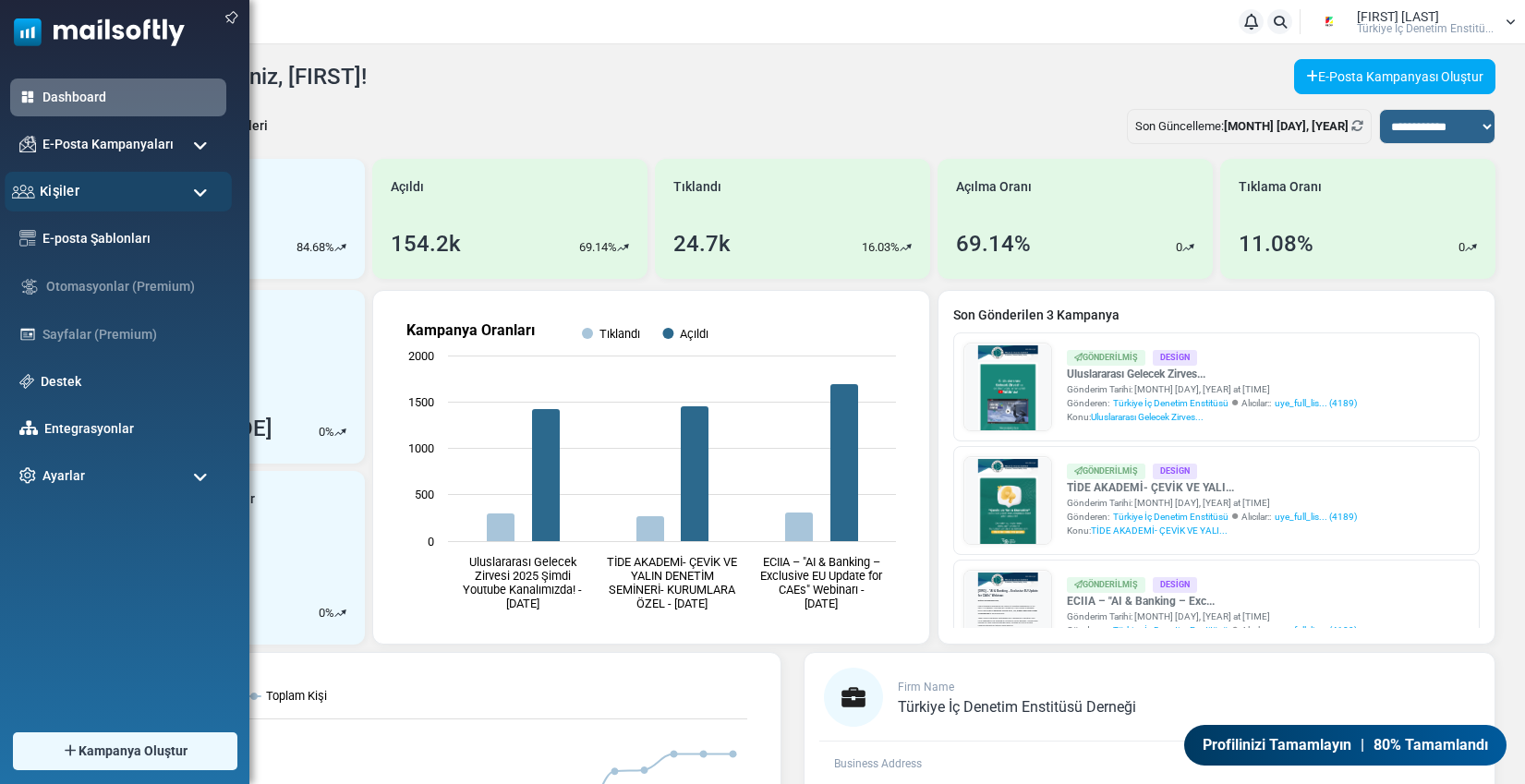 click on "Kişiler" at bounding box center [118, 191] 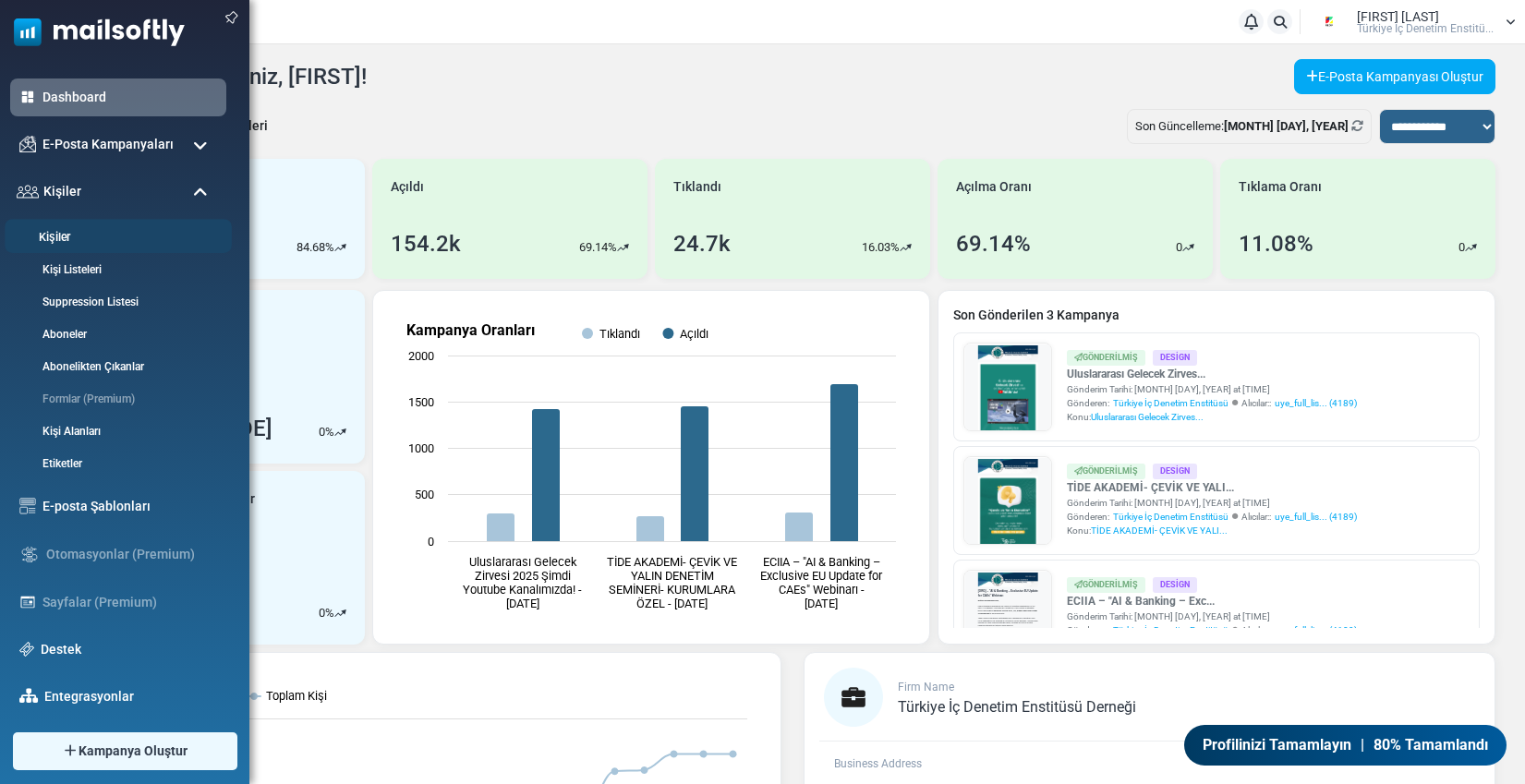 click on "Kişiler" at bounding box center [115, 237] 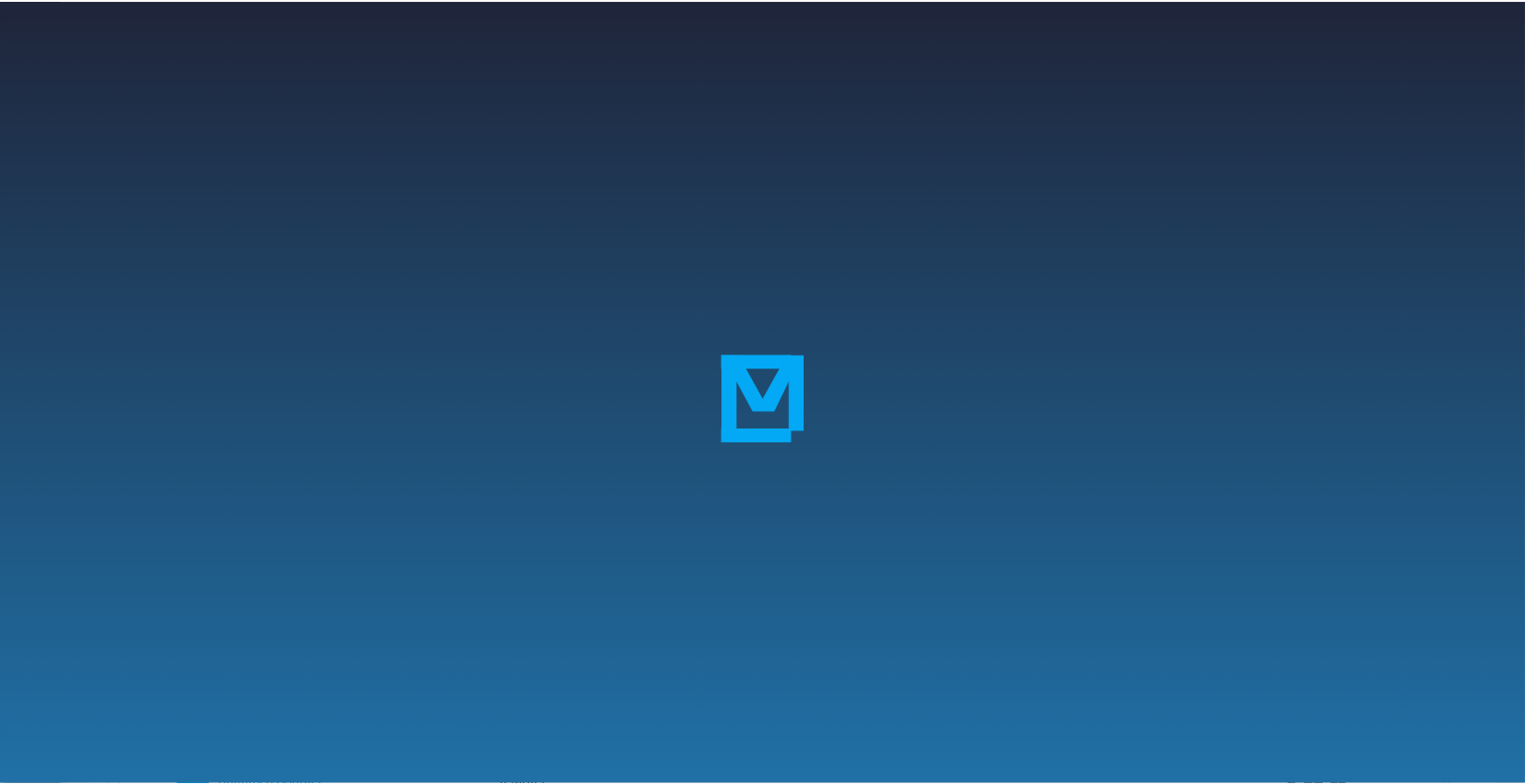 scroll, scrollTop: 0, scrollLeft: 0, axis: both 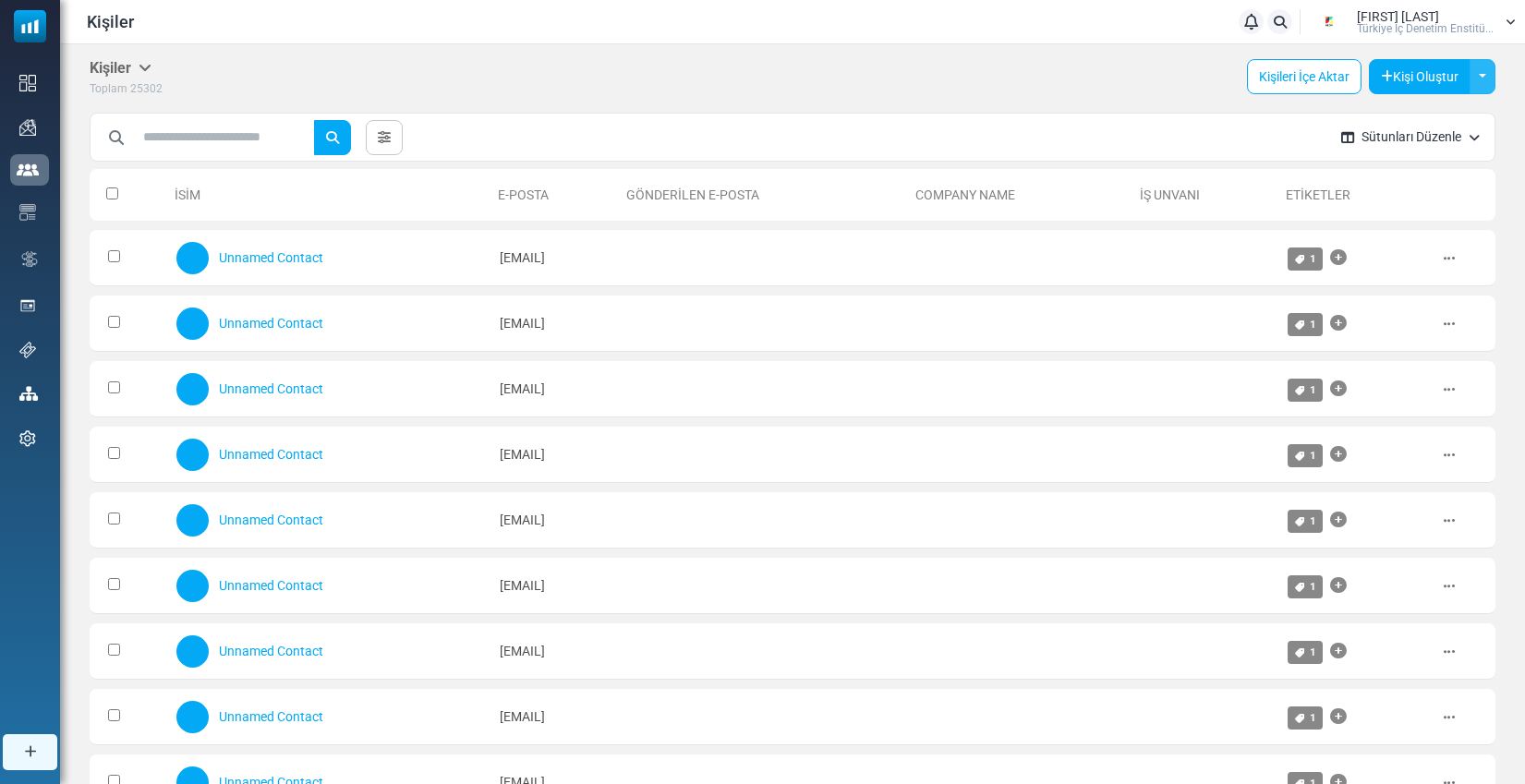 click on "Toggle Dropdown" at bounding box center (1483, 77) 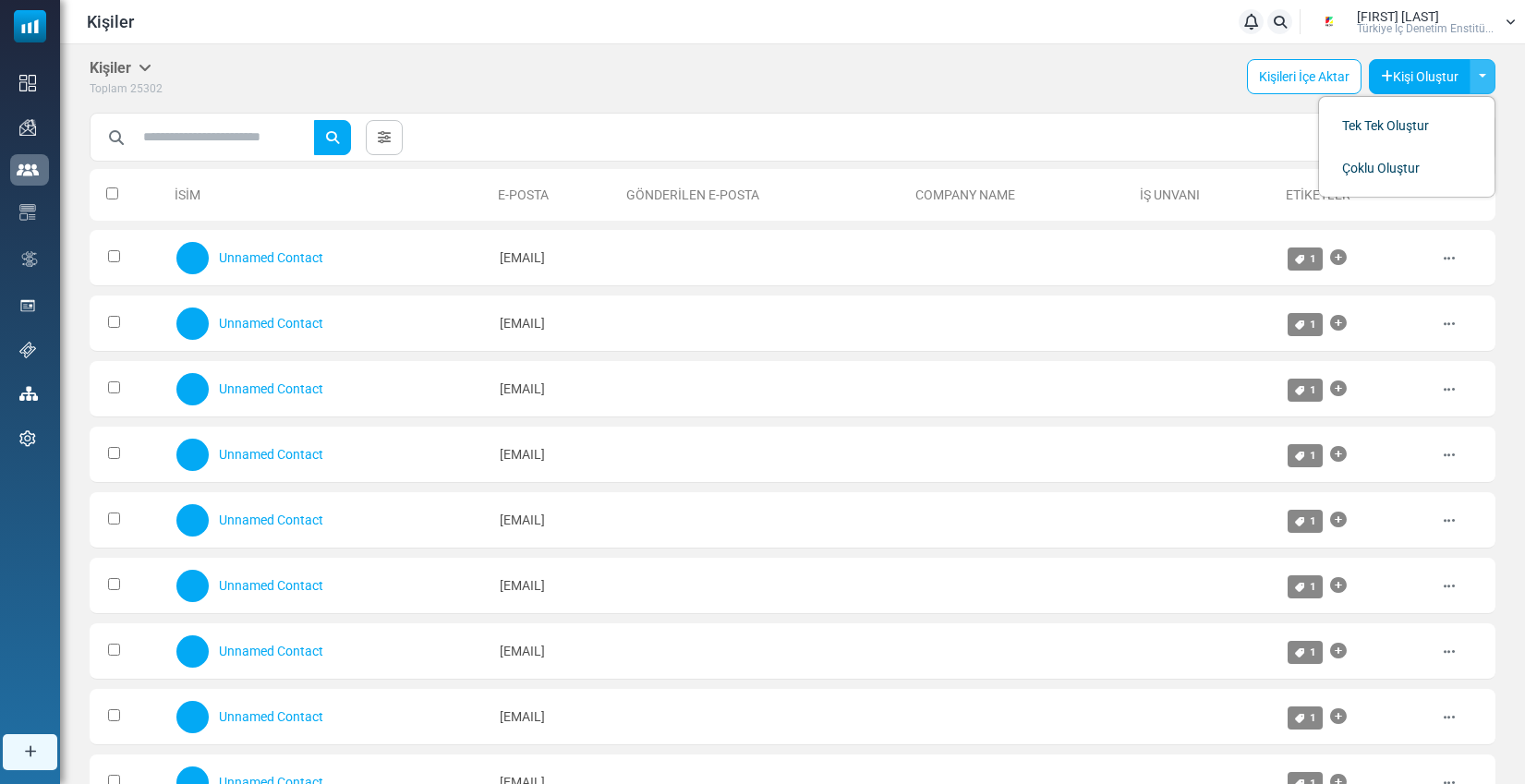 click on "Kişiler
Kişiler
Aboneler
Arşivlenmiş
Toplam
25302
Kişileri İçe Aktar
Kişi Oluştur
Toggle Dropdown
Tek Tek Oluştur
Çoklu Oluştur" at bounding box center (793, 78) 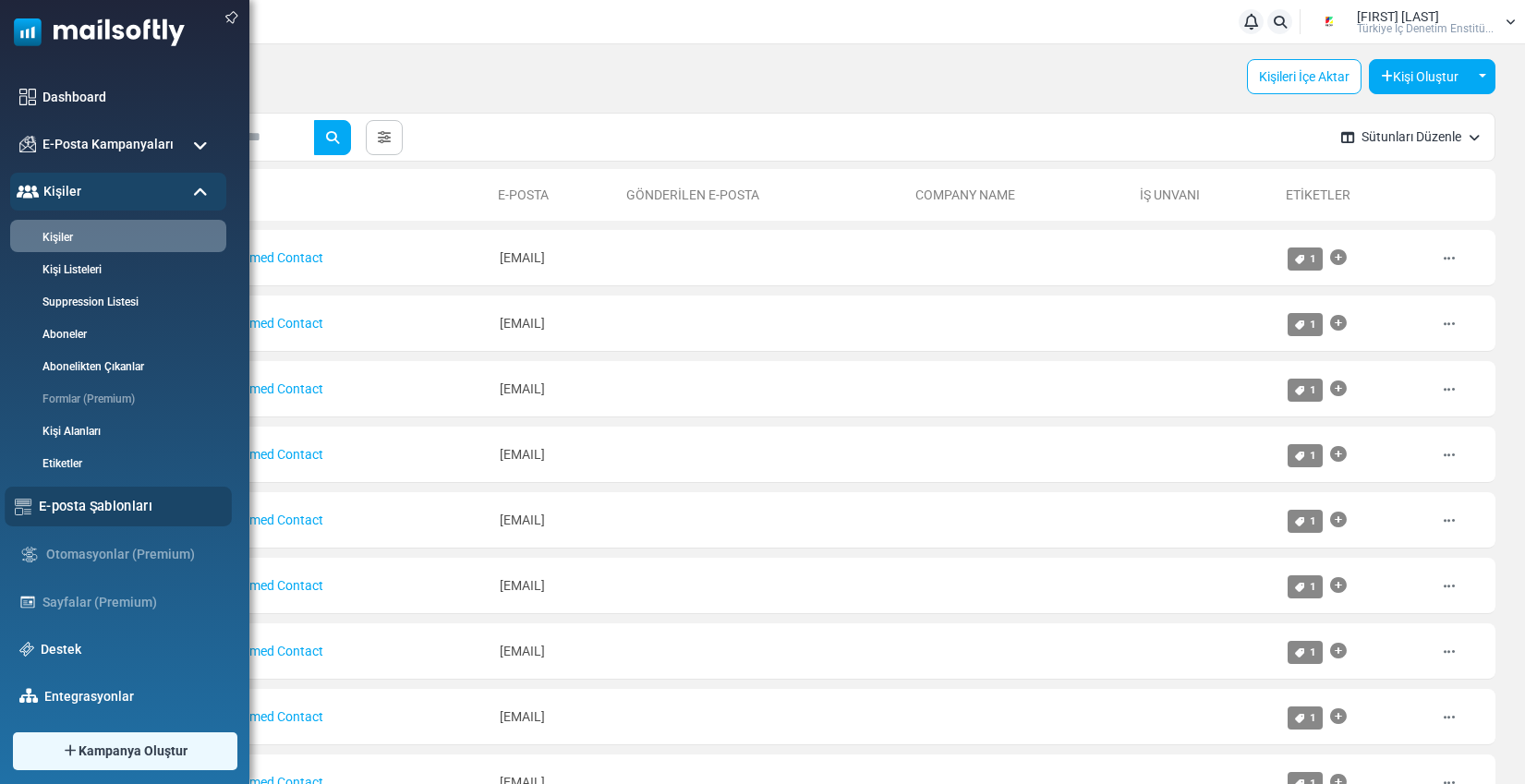 scroll, scrollTop: 52, scrollLeft: 0, axis: vertical 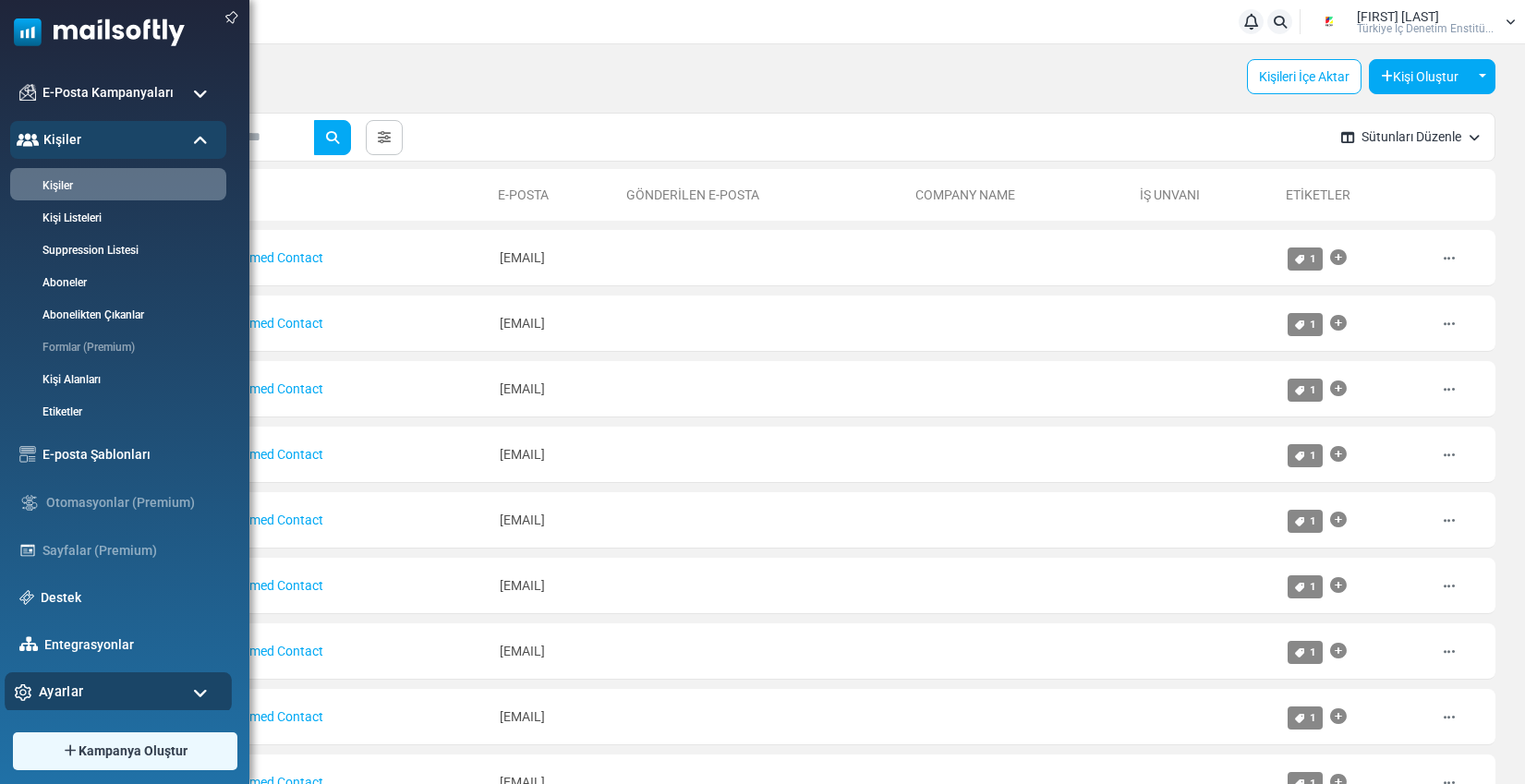 click on "Ayarlar" at bounding box center [61, 692] 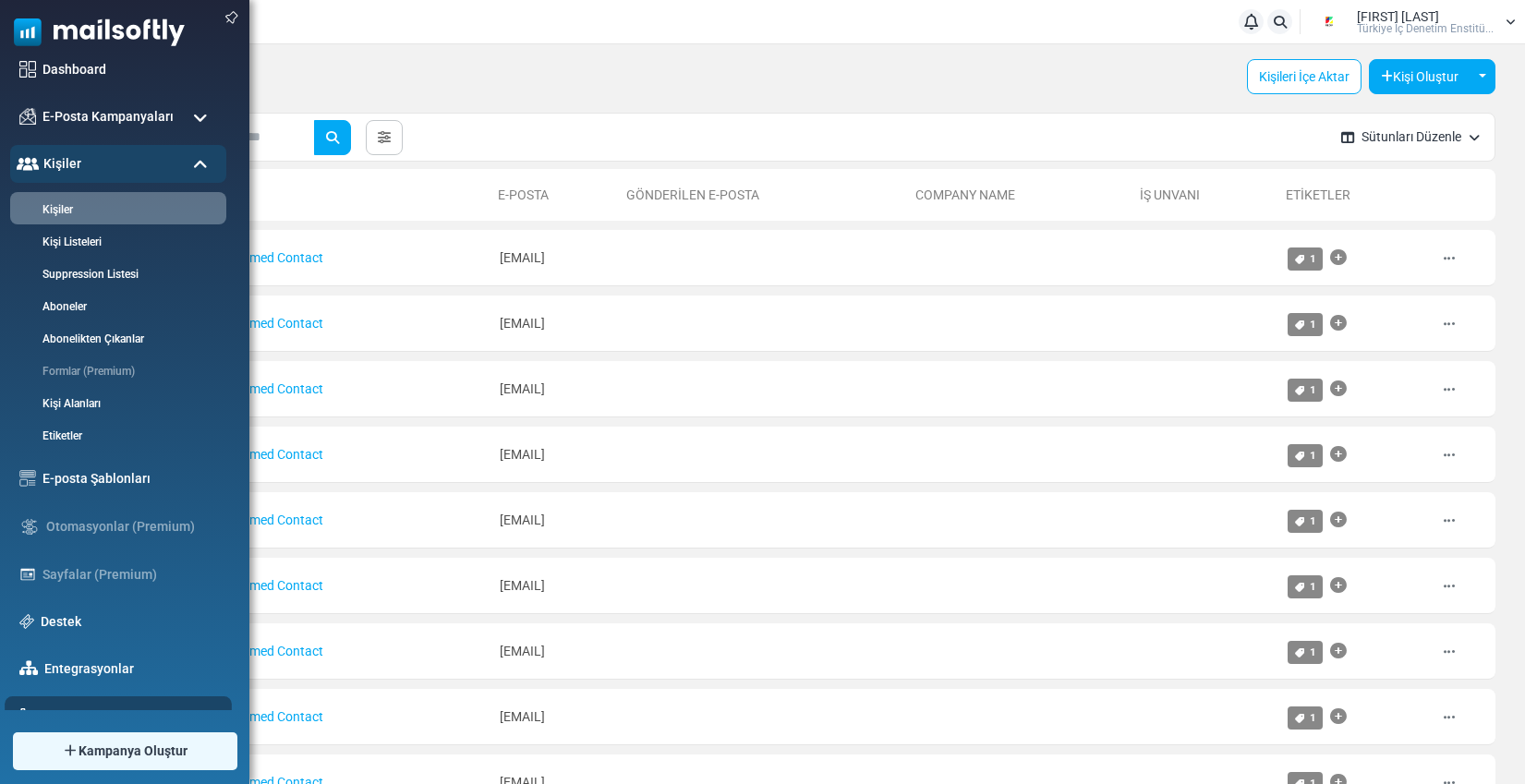 scroll, scrollTop: 0, scrollLeft: 0, axis: both 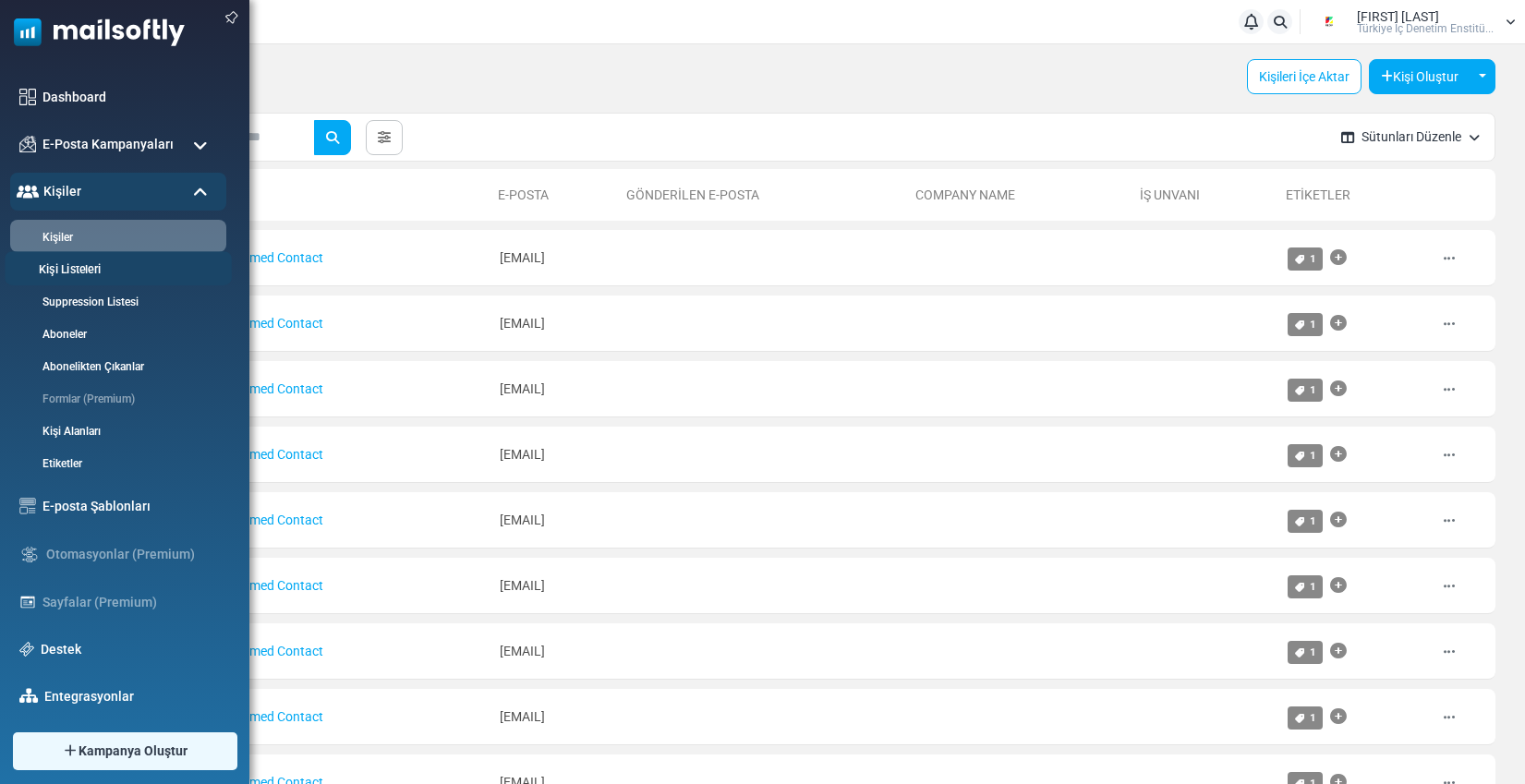 click on "Kişi Listeleri" at bounding box center (115, 270) 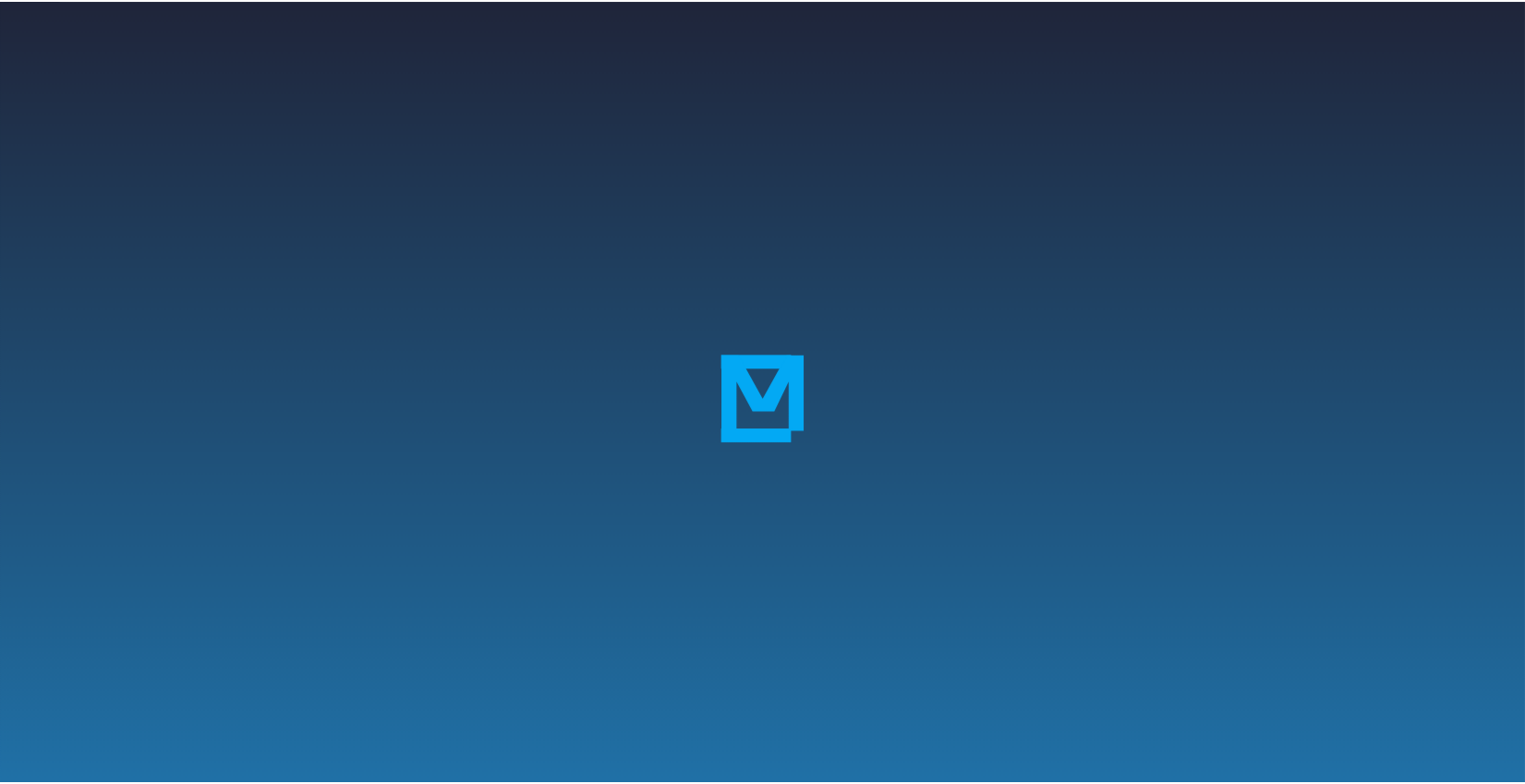 scroll, scrollTop: 0, scrollLeft: 0, axis: both 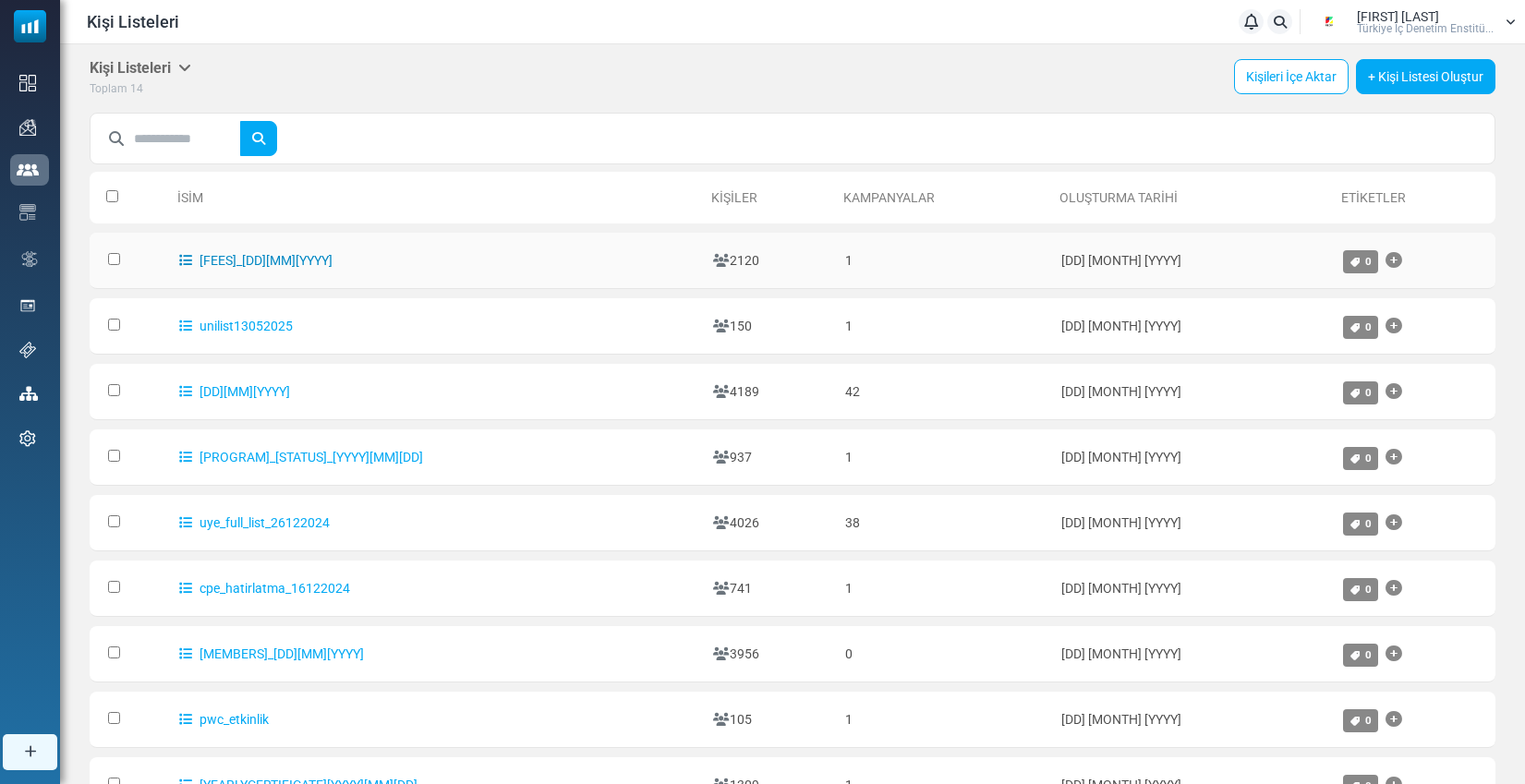 click on "[FEES]_[DD][MM][YYYY]" at bounding box center [256, 260] 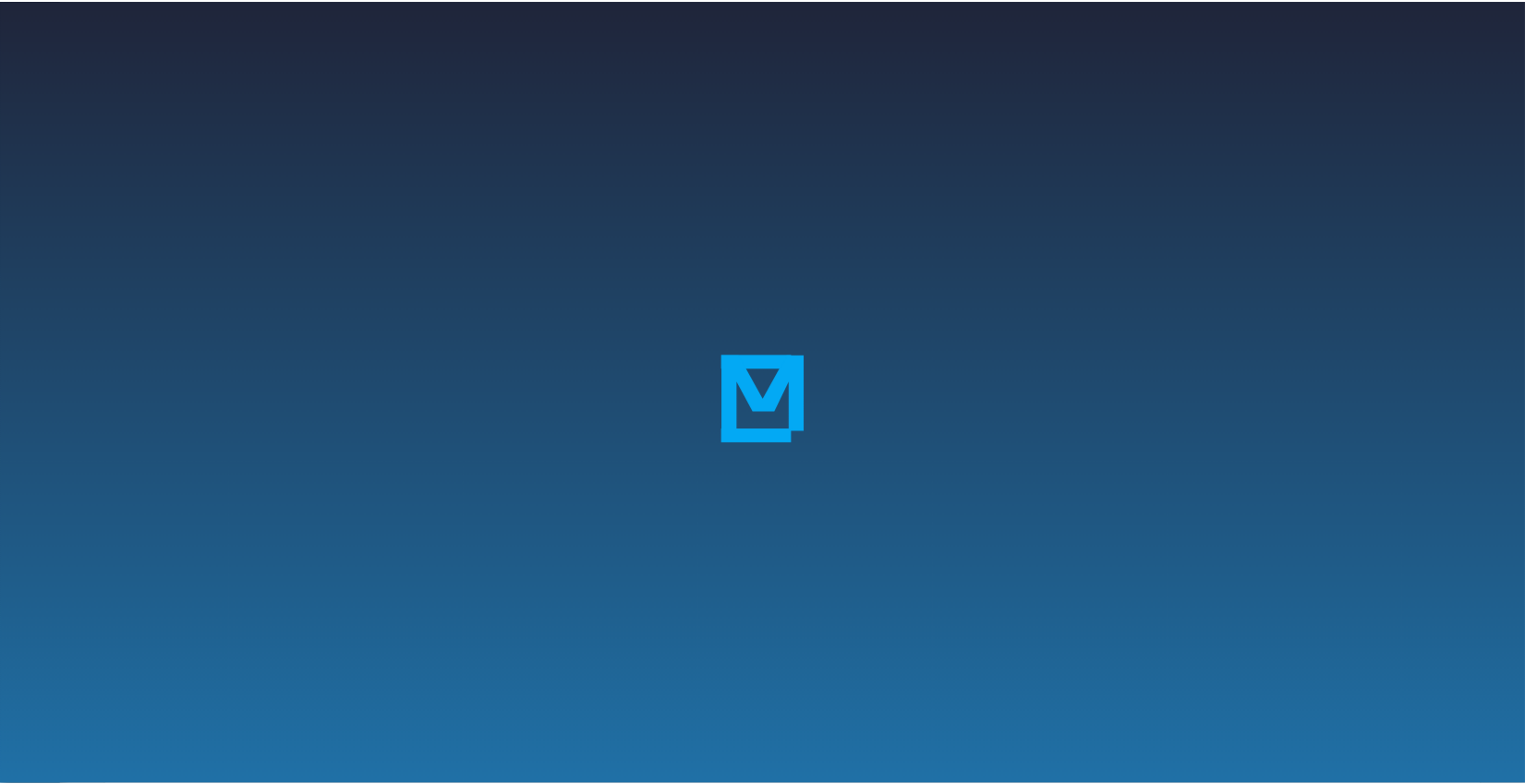 scroll, scrollTop: 0, scrollLeft: 0, axis: both 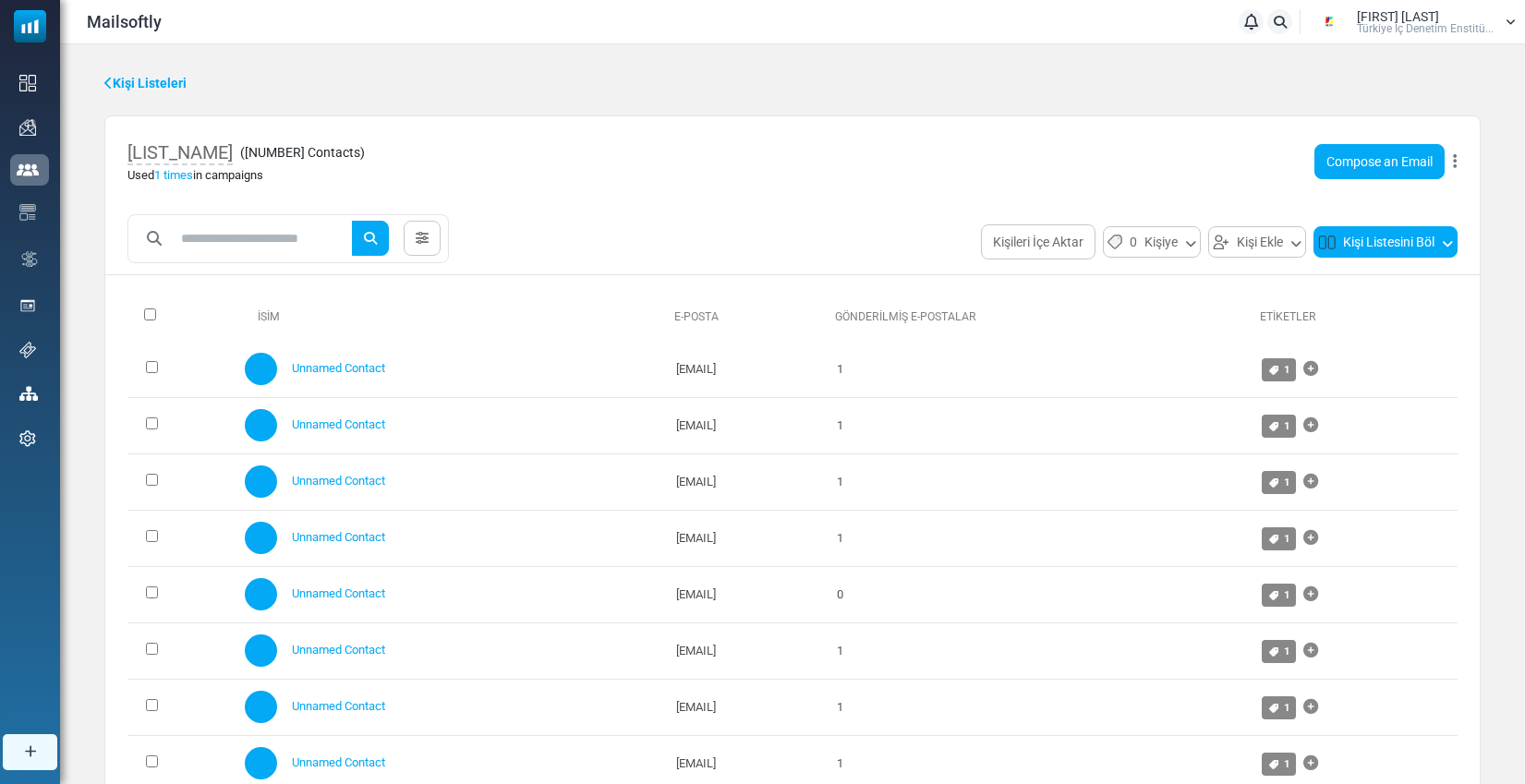 click at bounding box center [1447, 242] 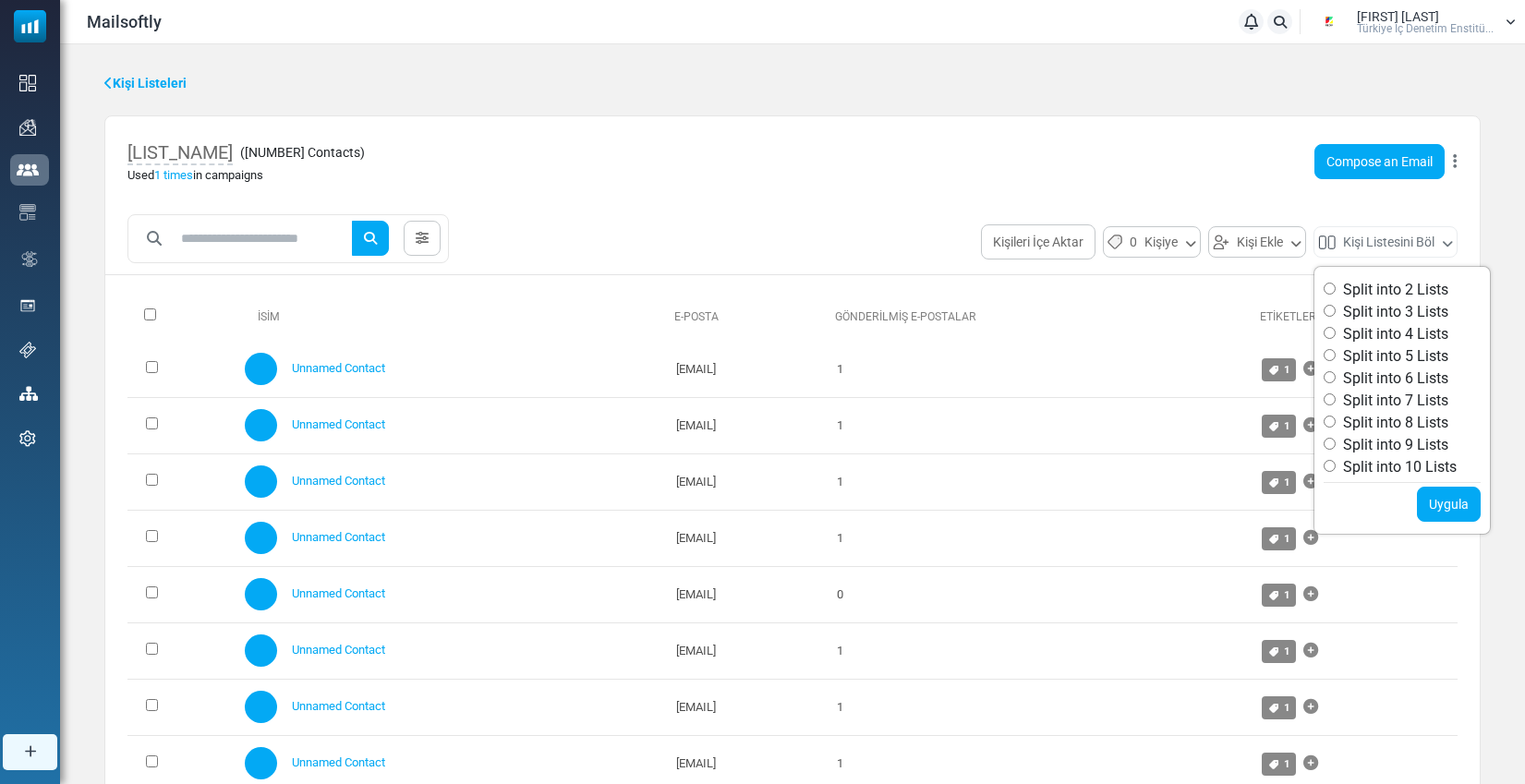click on "aidat_02062025
( 2120 Contacts )
Used  1 times  in campaigns
Compose an Email
Düzenle
Delete List
Delete List with Contacts" at bounding box center [793, 162] 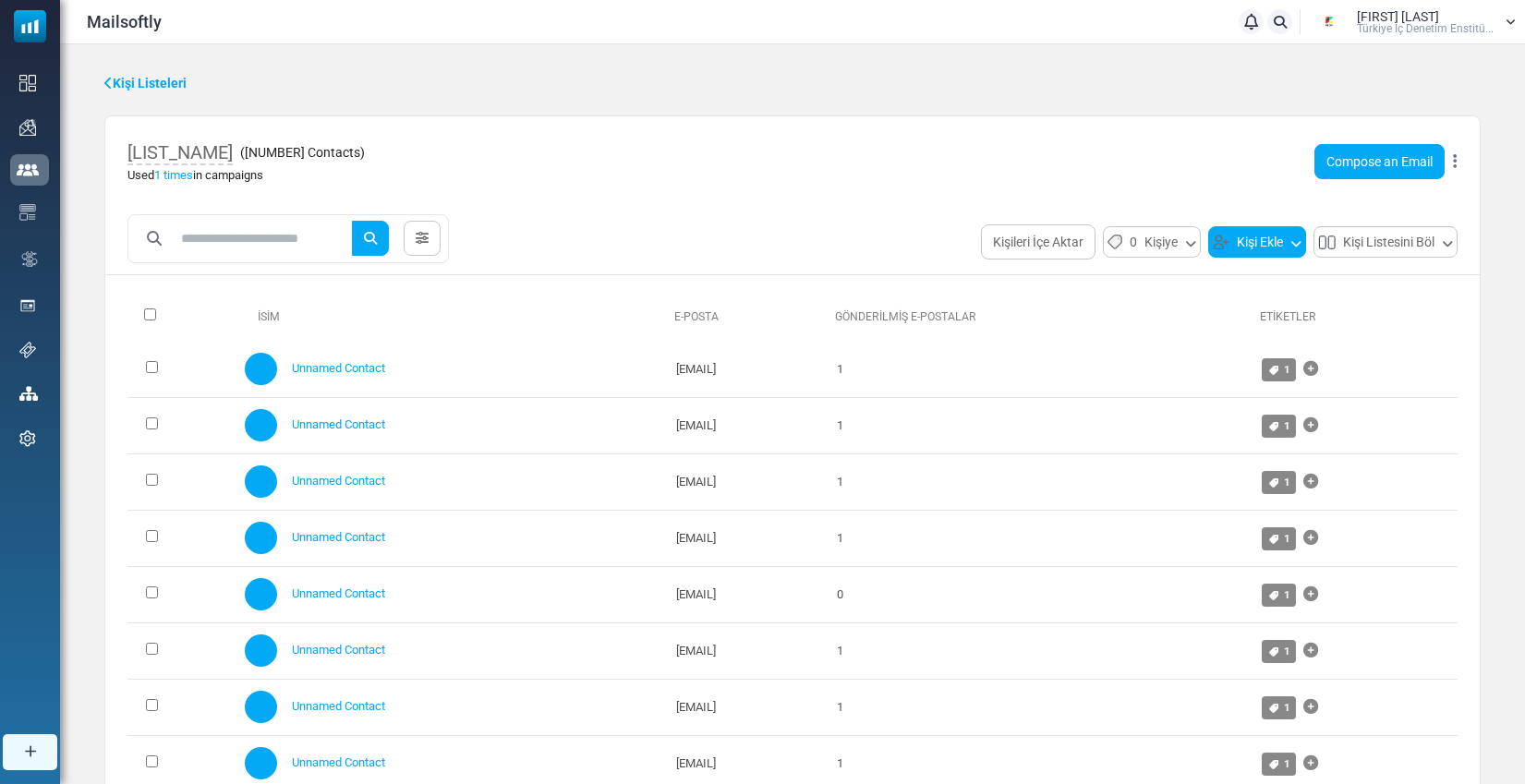 click on "Kişi Ekle" at bounding box center [1257, 242] 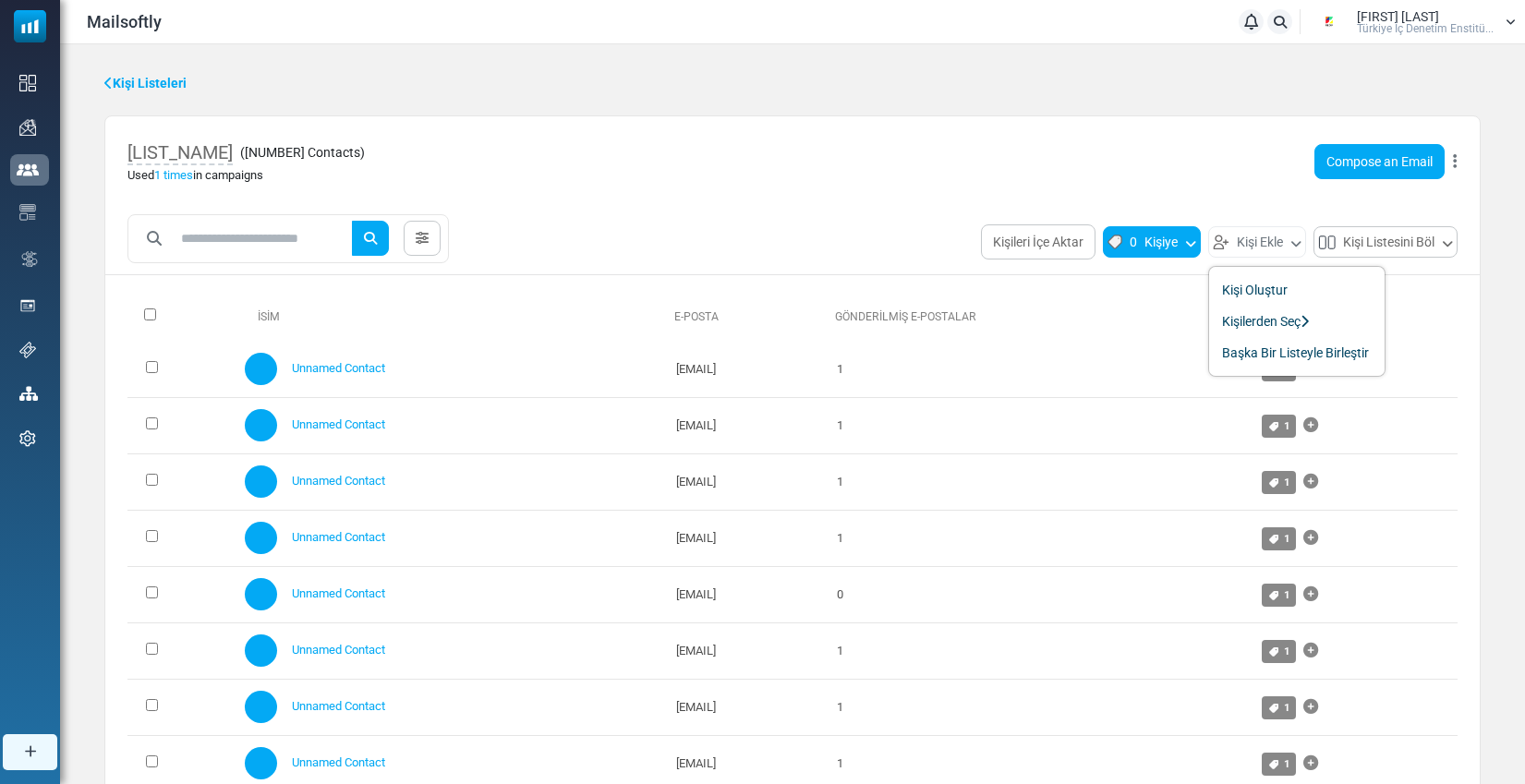 click at bounding box center [1191, 242] 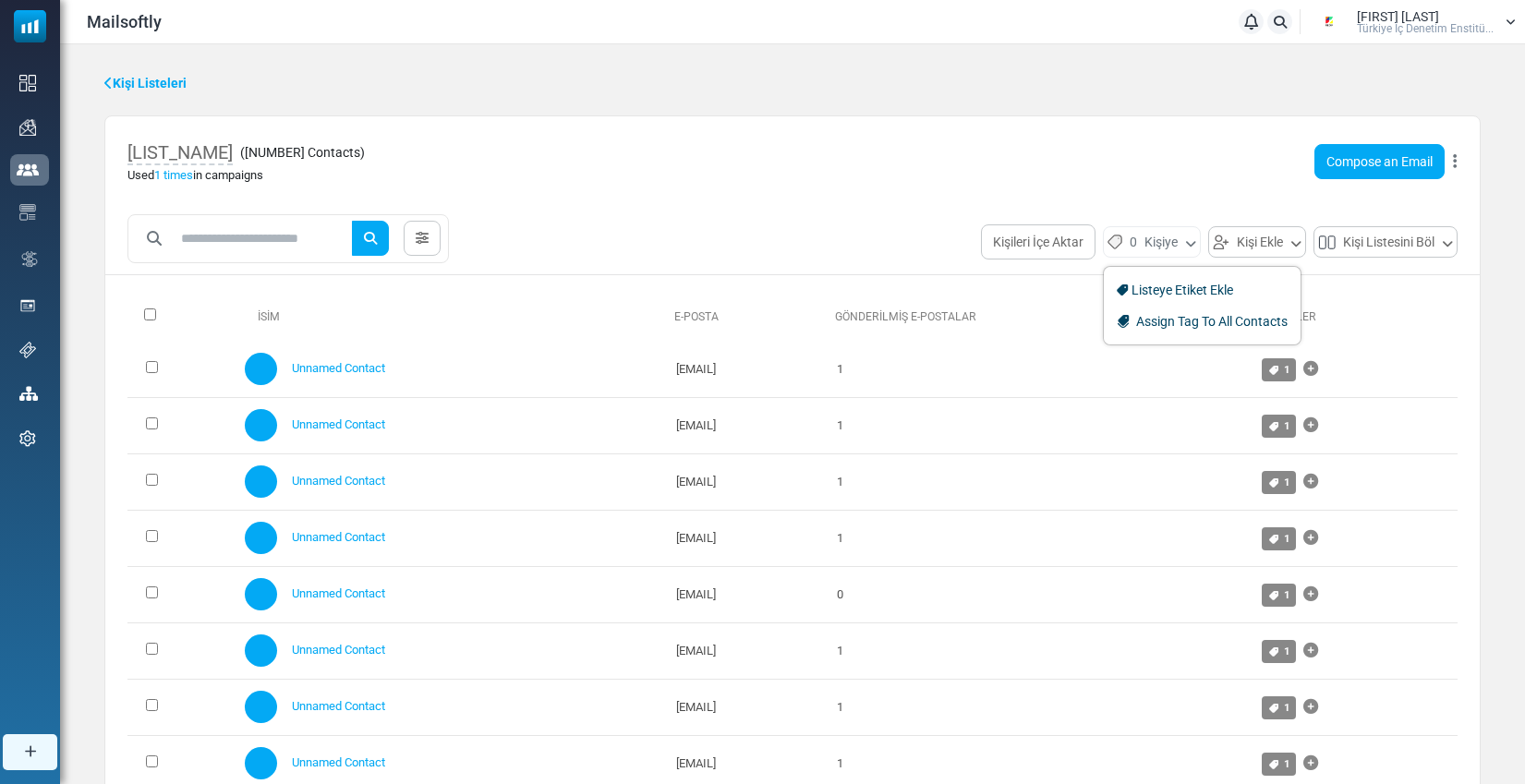 click on "aidat_02062025
( 2120 Contacts )
Used  1 times  in campaigns
Compose an Email
Düzenle
Delete List
Delete List with Contacts" at bounding box center [793, 162] 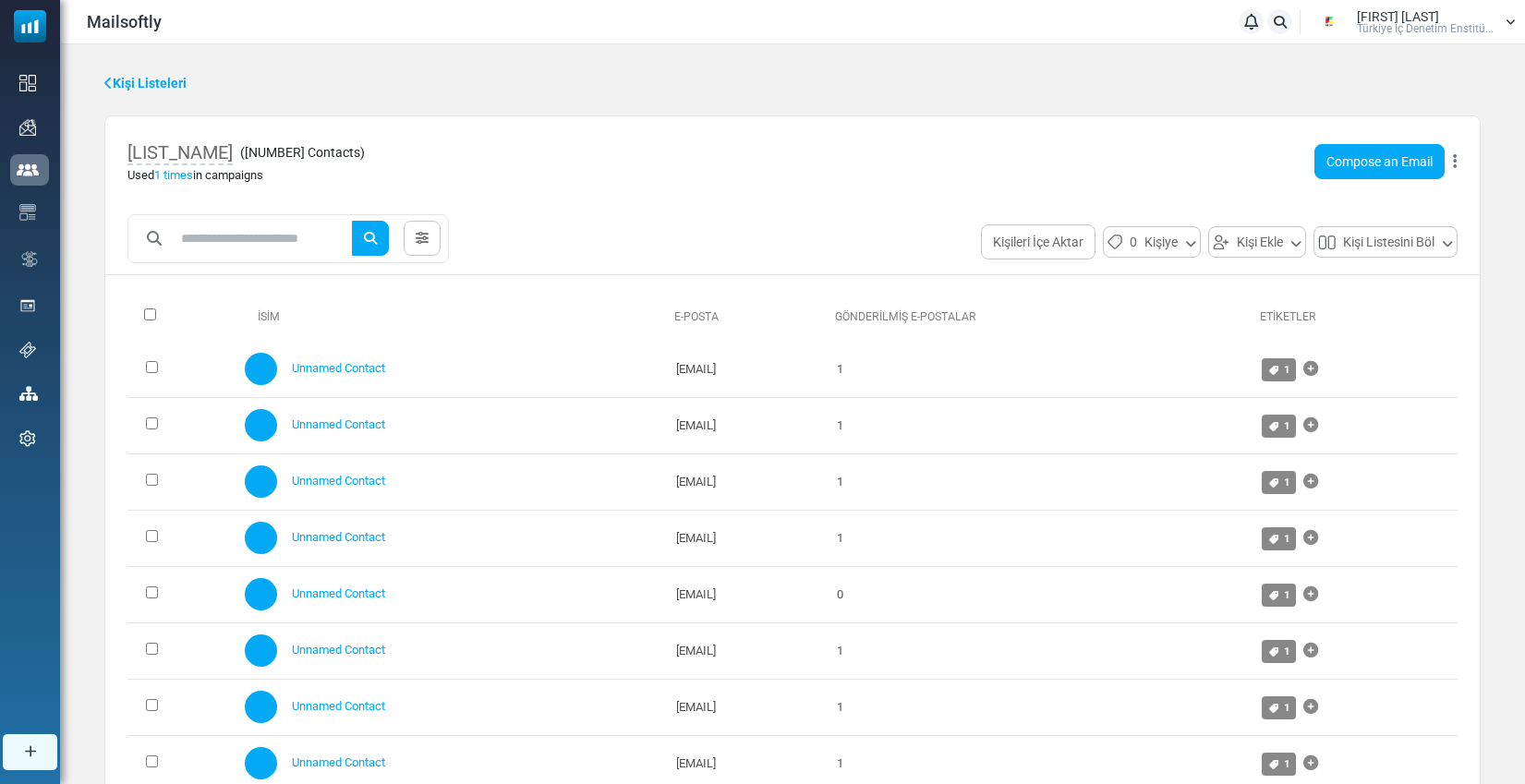 click at bounding box center [1455, 162] 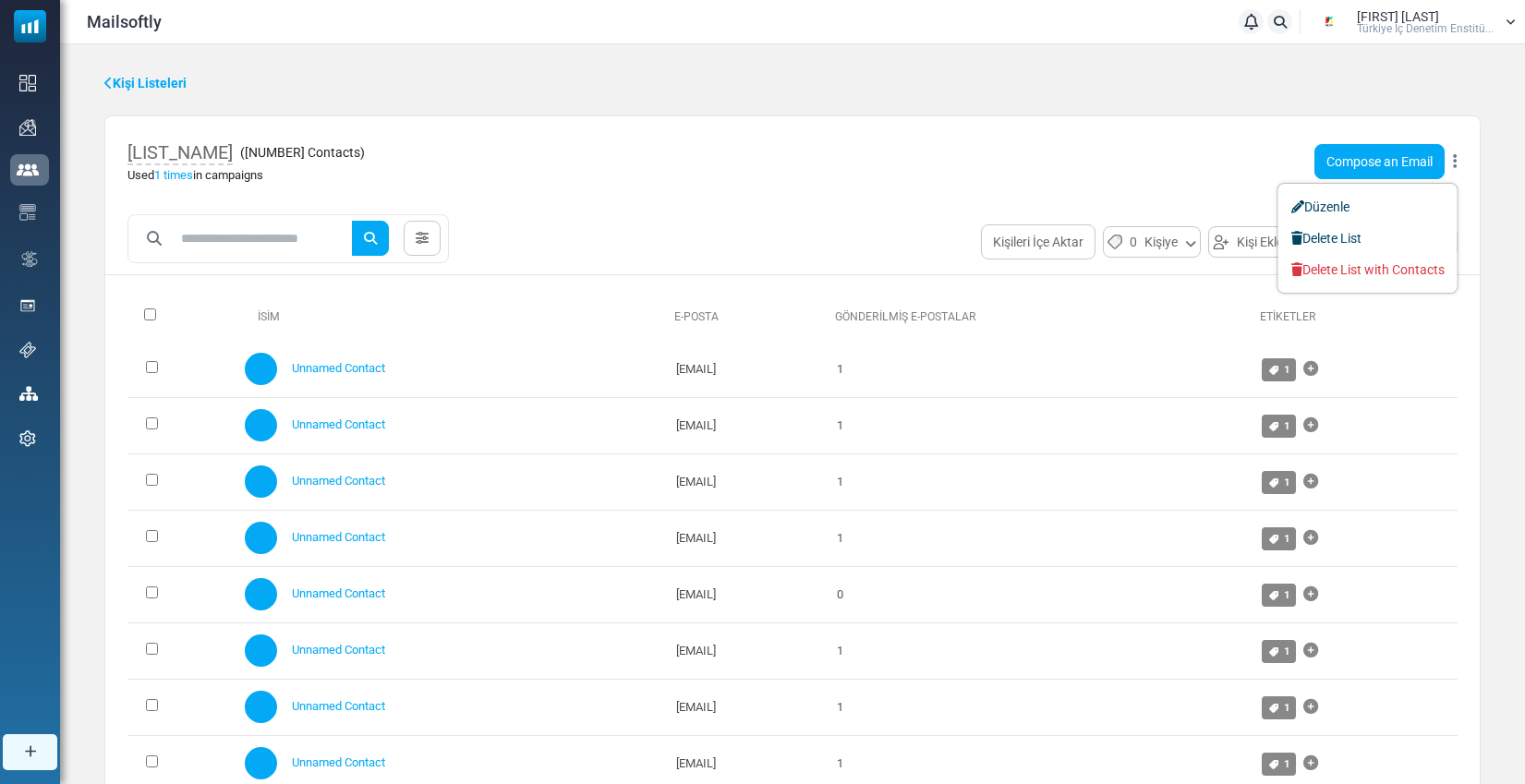 click on "aidat_02062025
( 2120 Contacts )
Used  1 times  in campaigns
Compose an Email
Düzenle
Delete List
Delete List with Contacts" at bounding box center (793, 162) 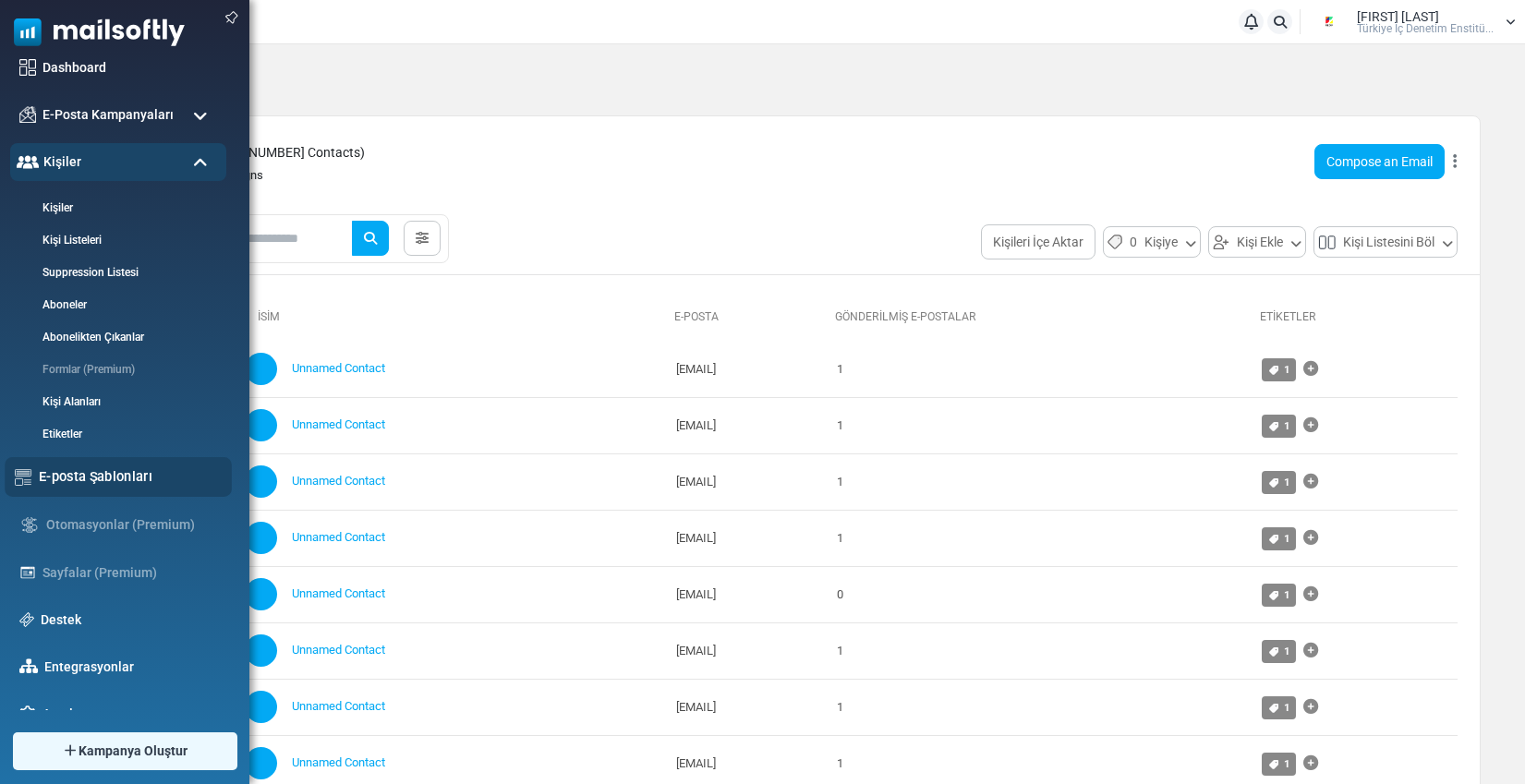 scroll, scrollTop: 52, scrollLeft: 0, axis: vertical 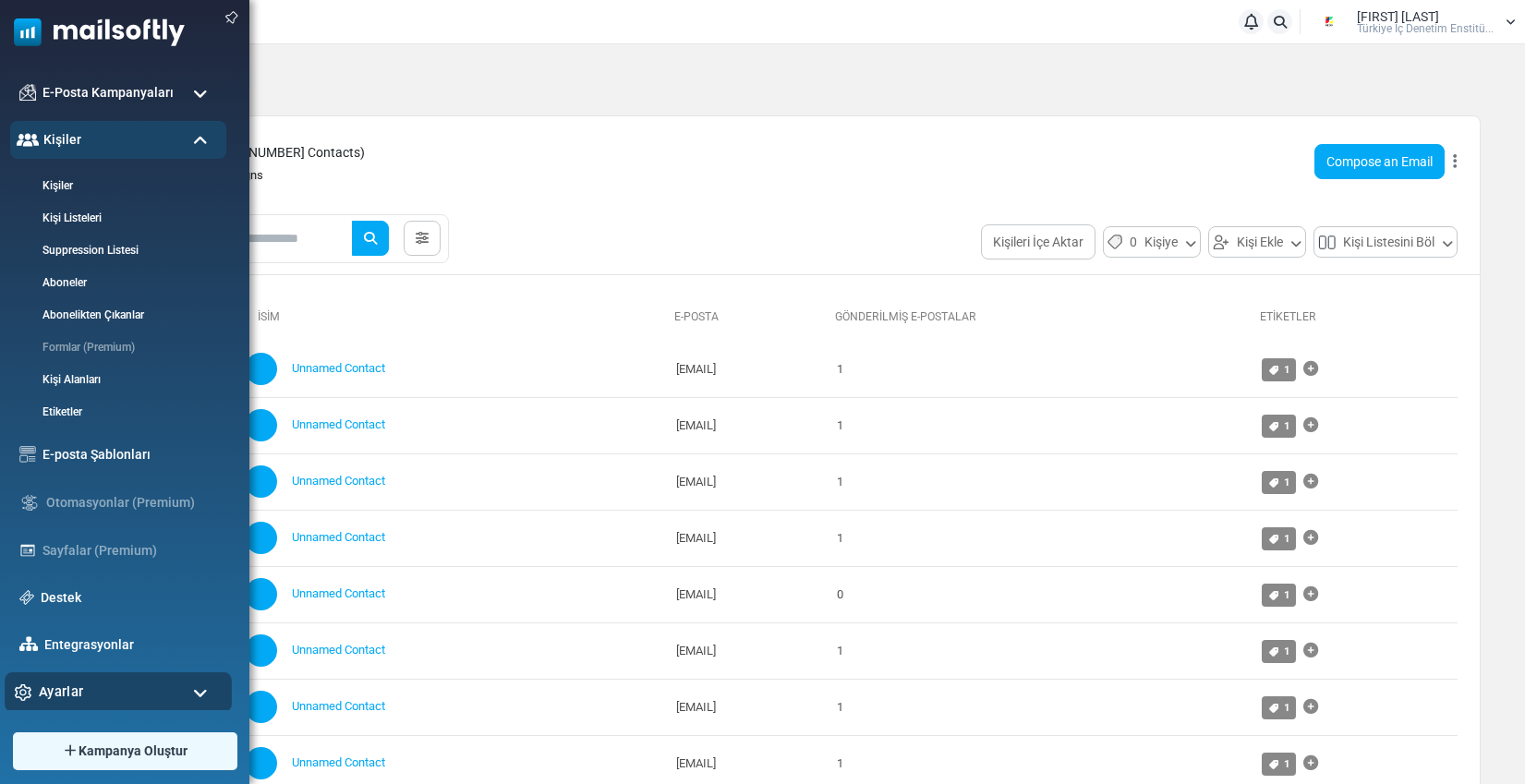 click on "Ayarlar" at bounding box center [61, 692] 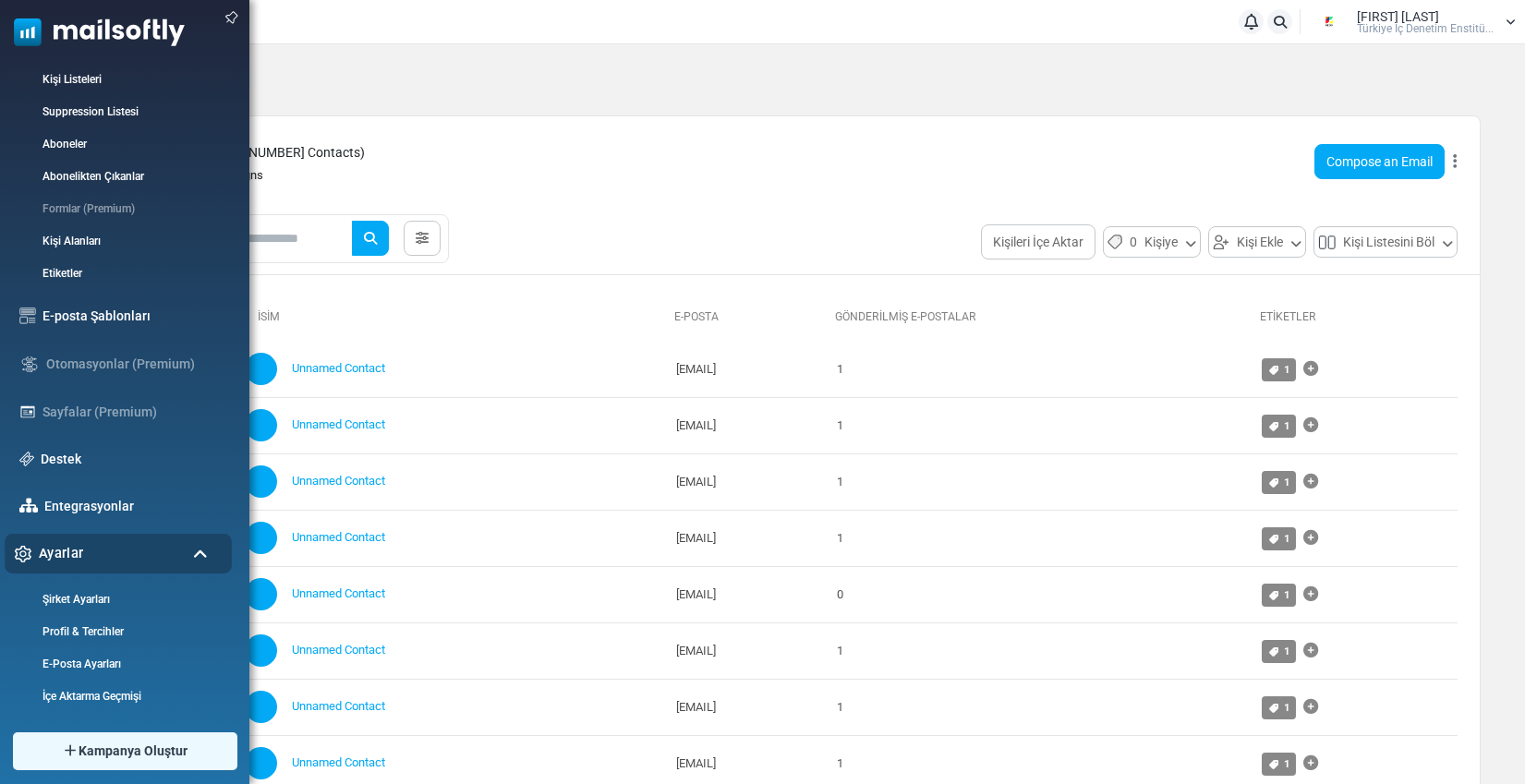 scroll, scrollTop: 255, scrollLeft: 0, axis: vertical 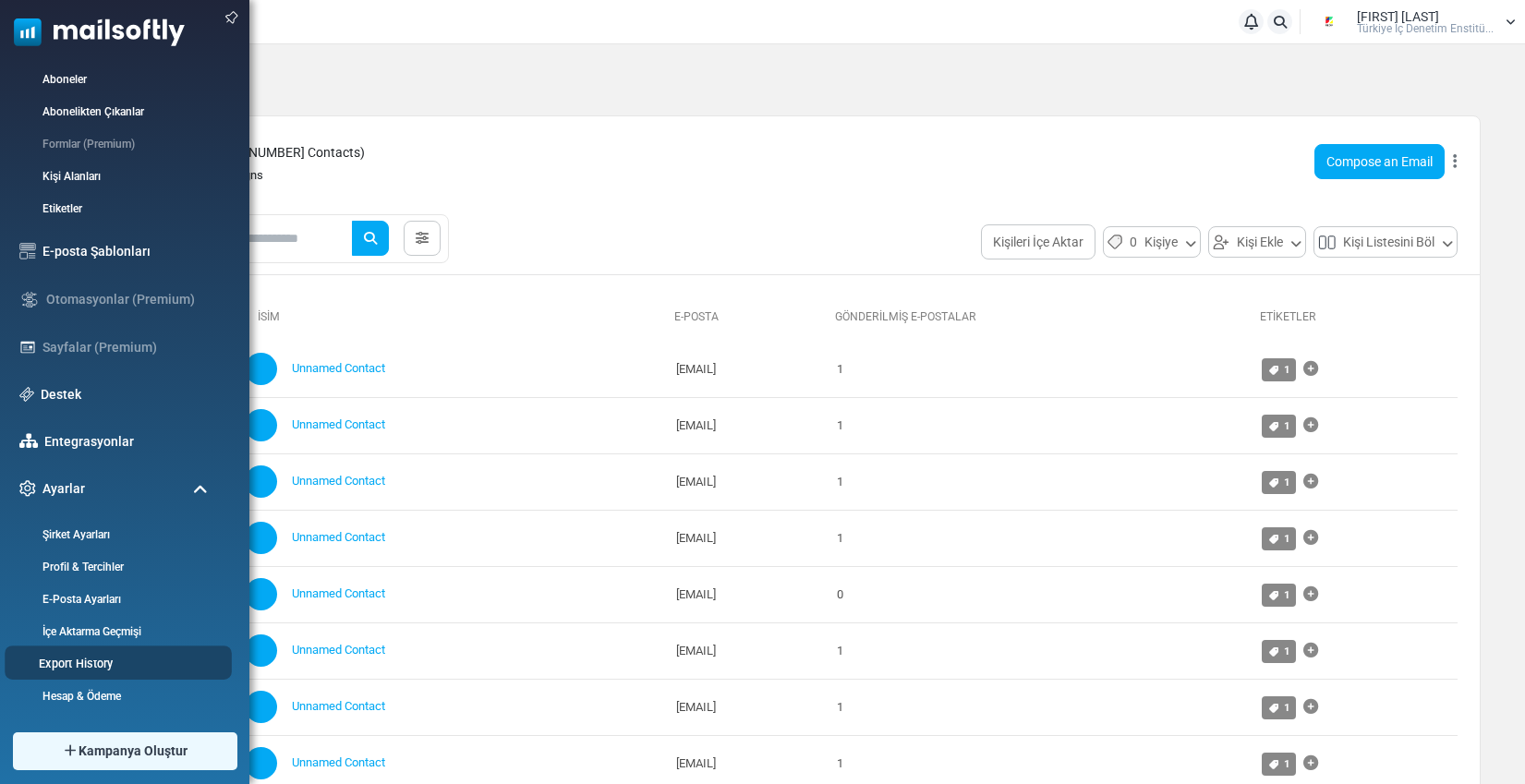click on "Export History" at bounding box center (115, 663) 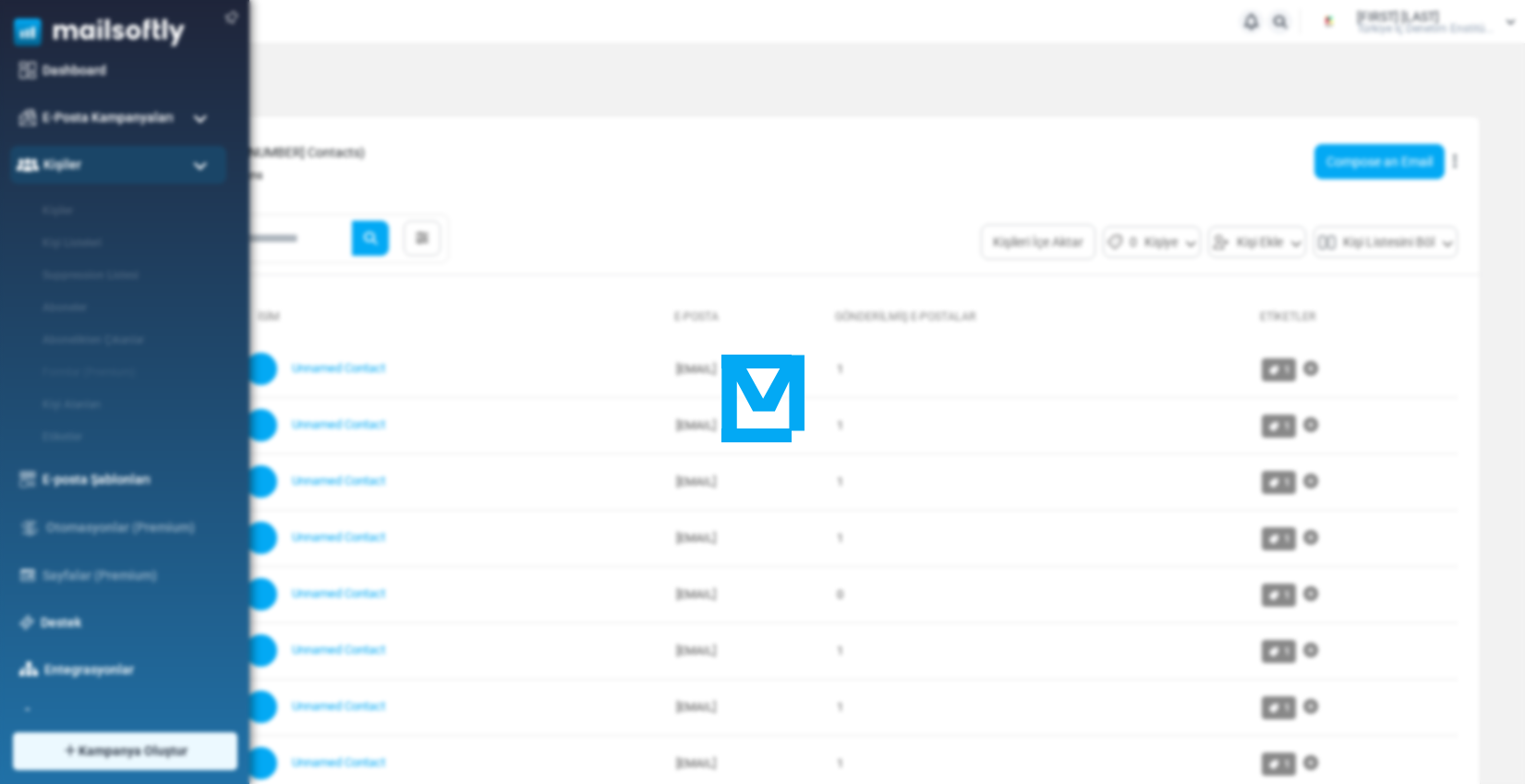 scroll, scrollTop: 0, scrollLeft: 0, axis: both 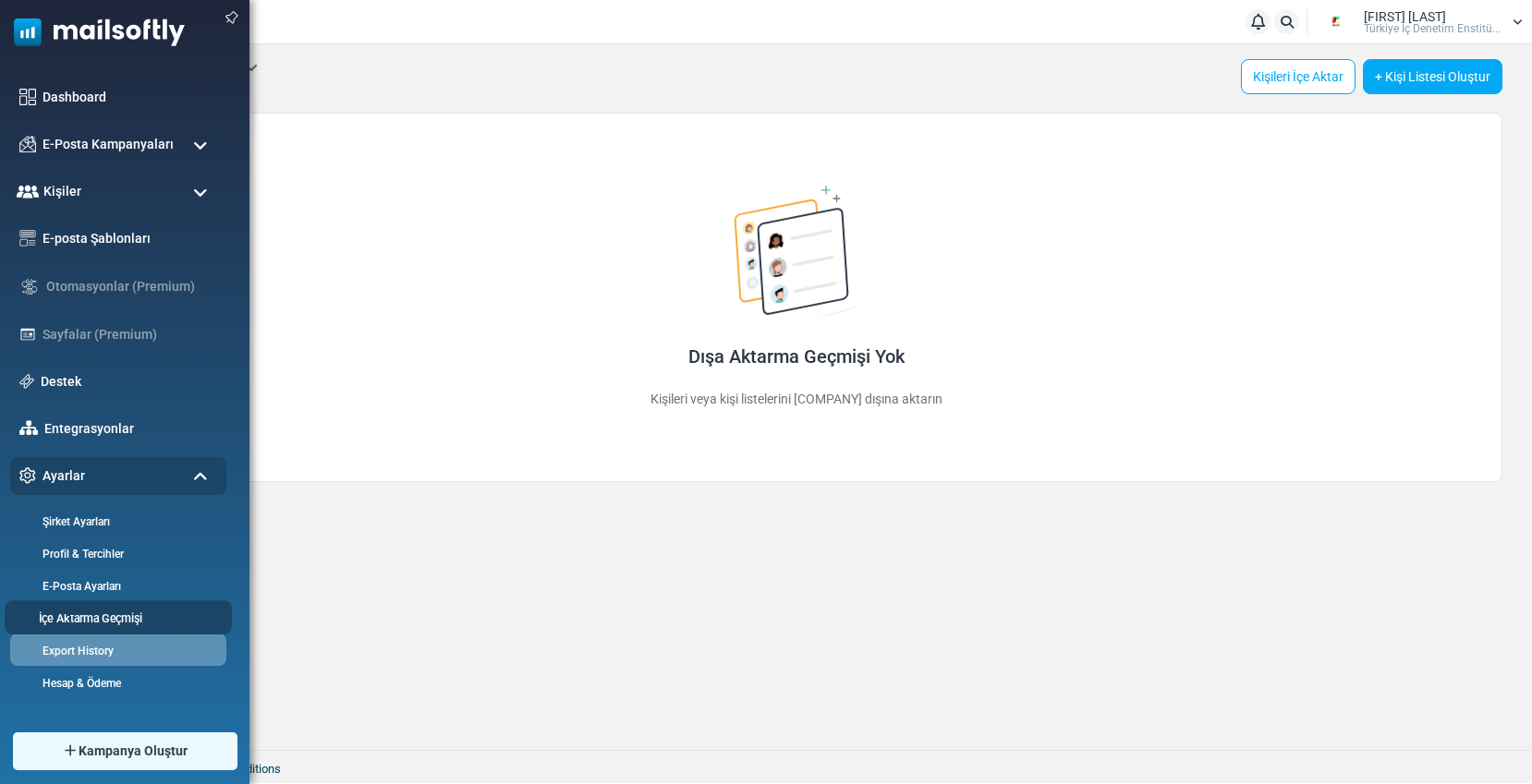 click on "İçe Aktarma Geçmişi" at bounding box center (116, 618) 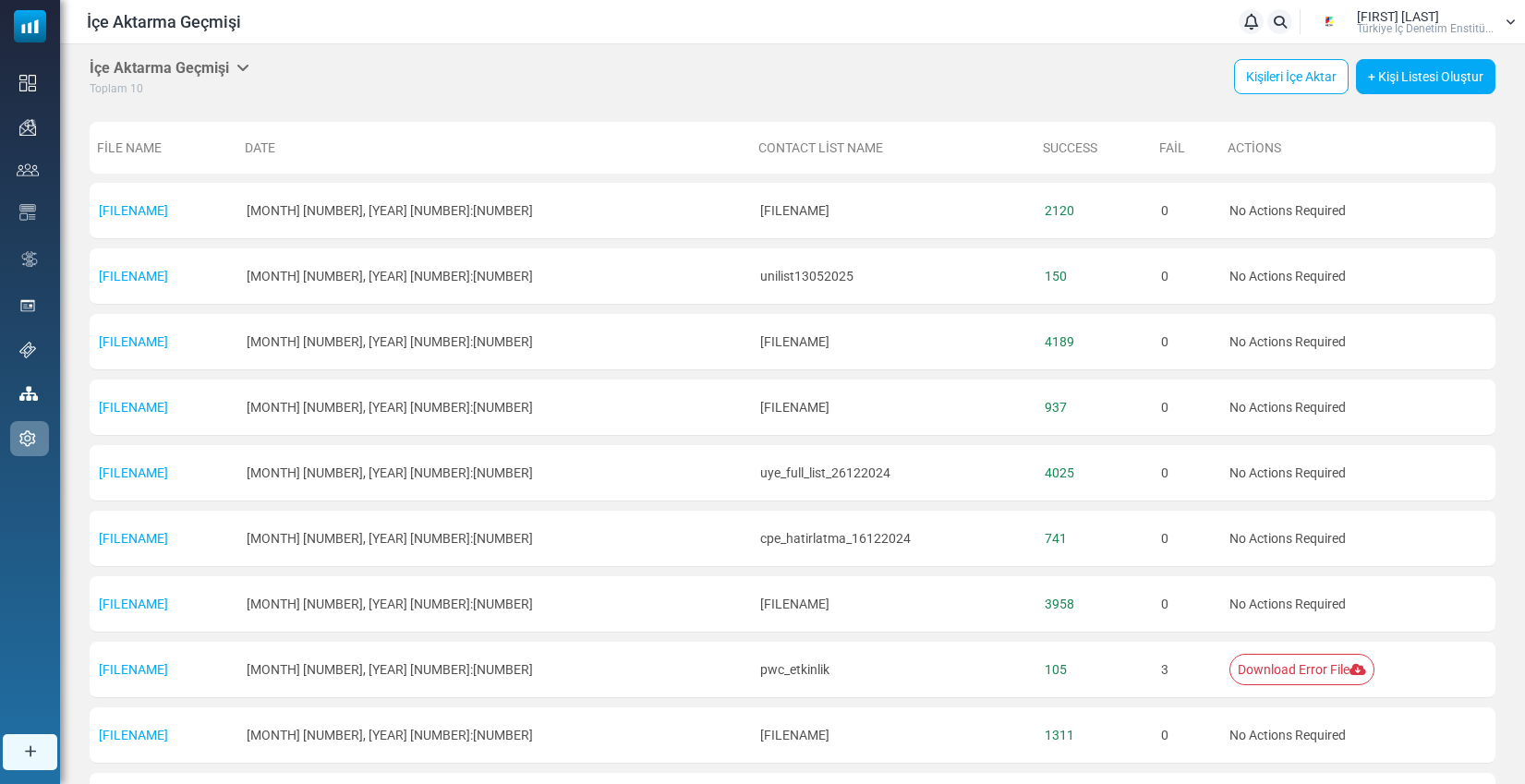 scroll, scrollTop: 0, scrollLeft: 0, axis: both 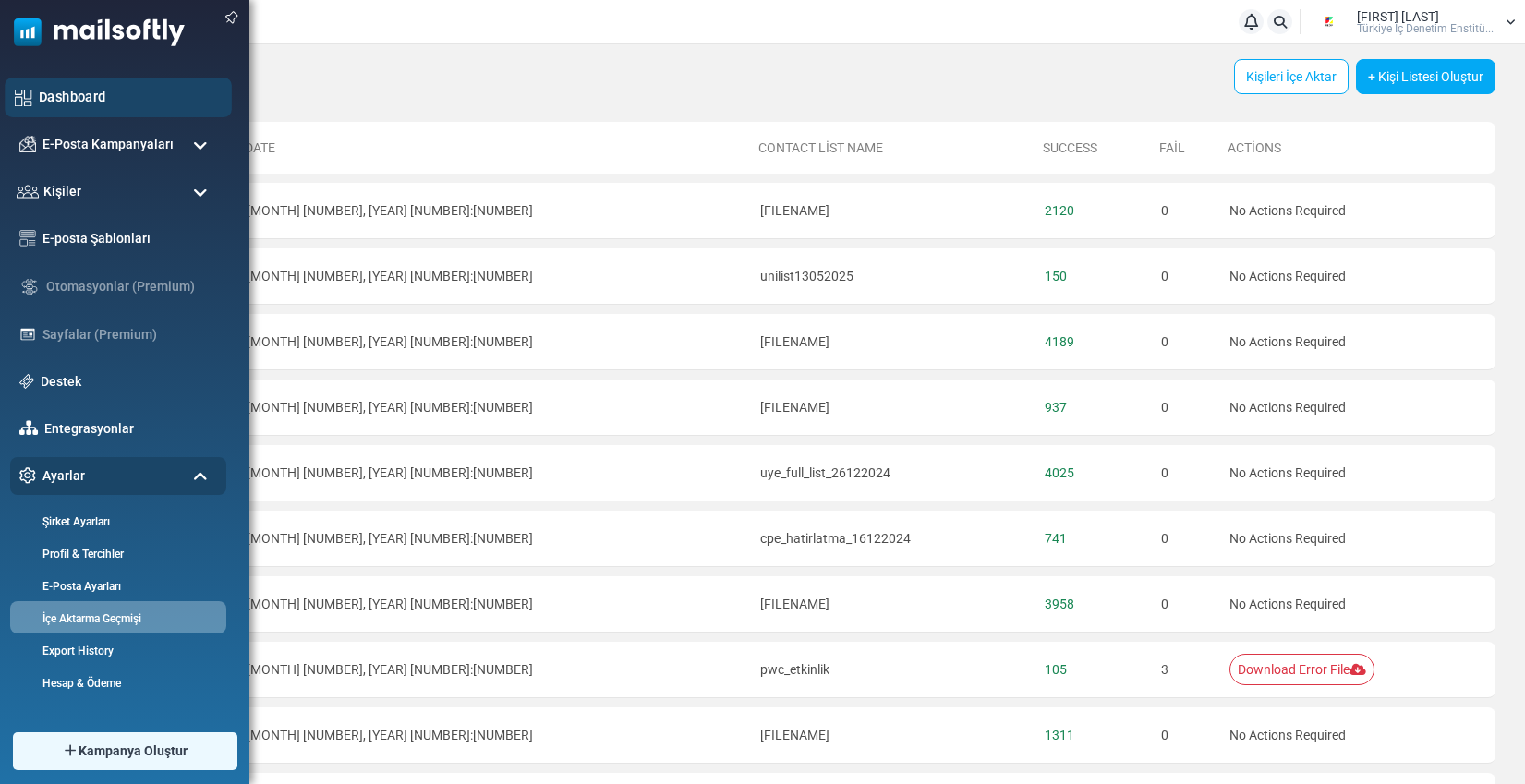 click on "Dashboard" at bounding box center [130, 97] 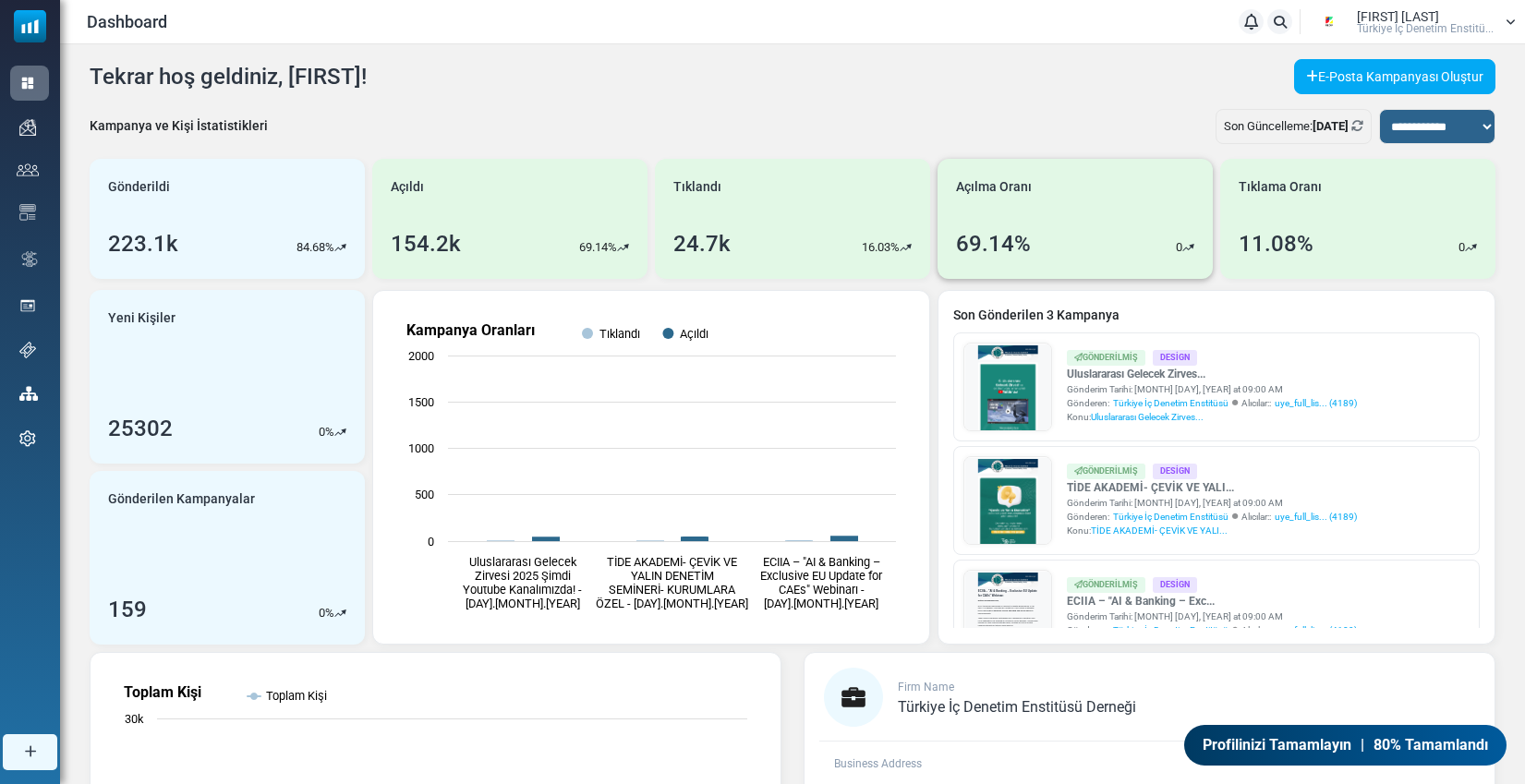 scroll, scrollTop: 0, scrollLeft: 0, axis: both 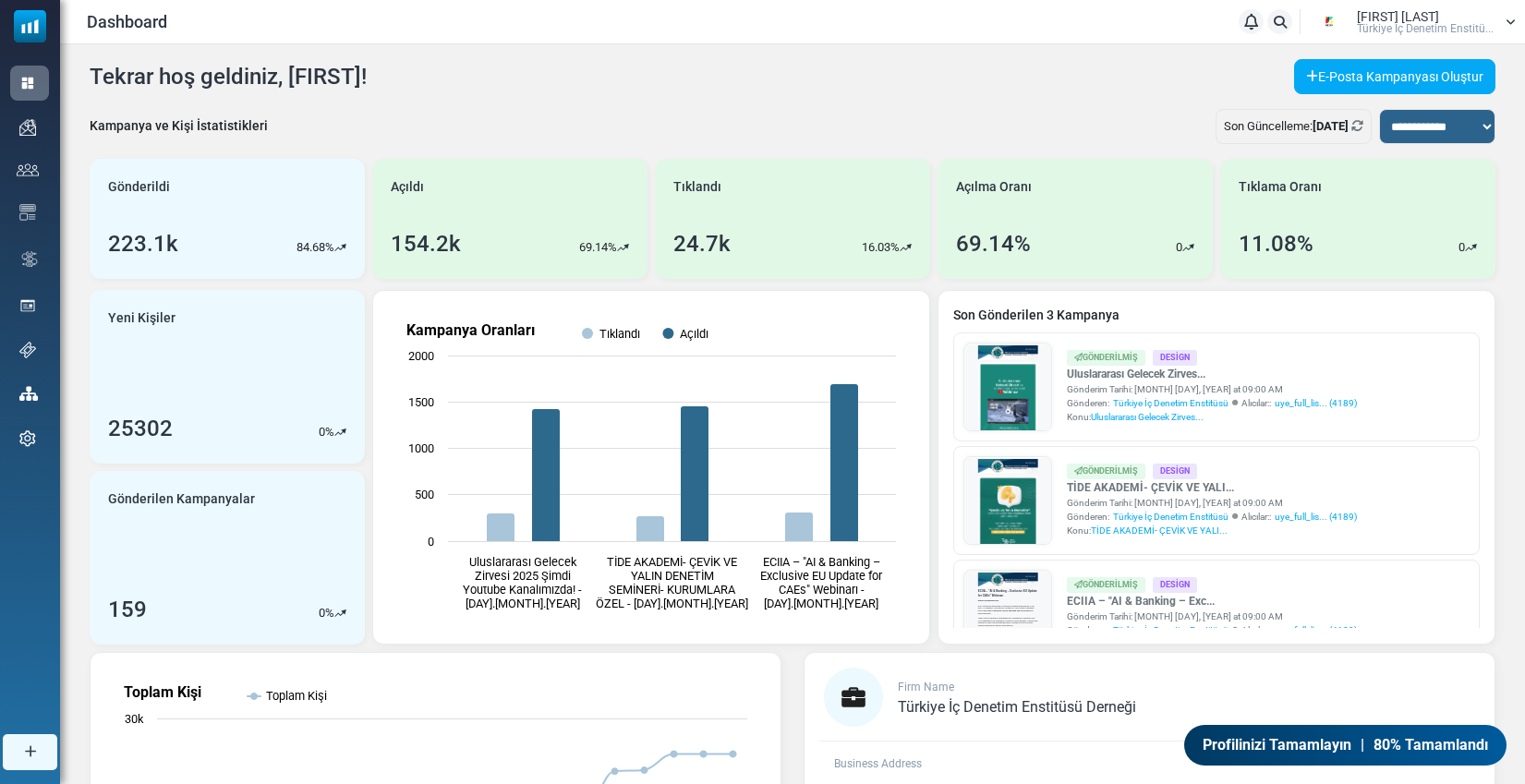 click on "Türkiye İç Denetim Enstitü..." at bounding box center (1425, 29) 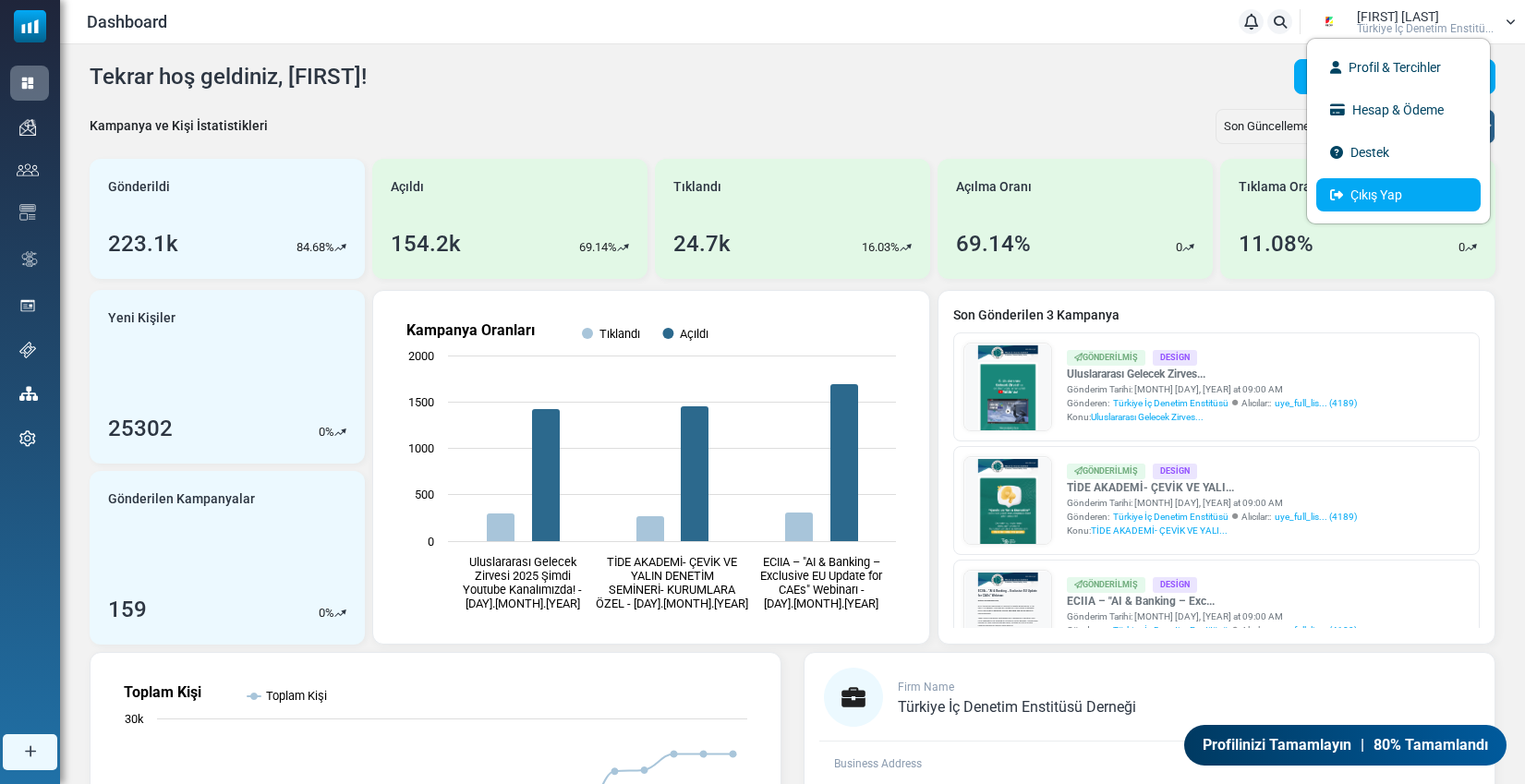 click on "Çıkış Yap" at bounding box center [1398, 195] 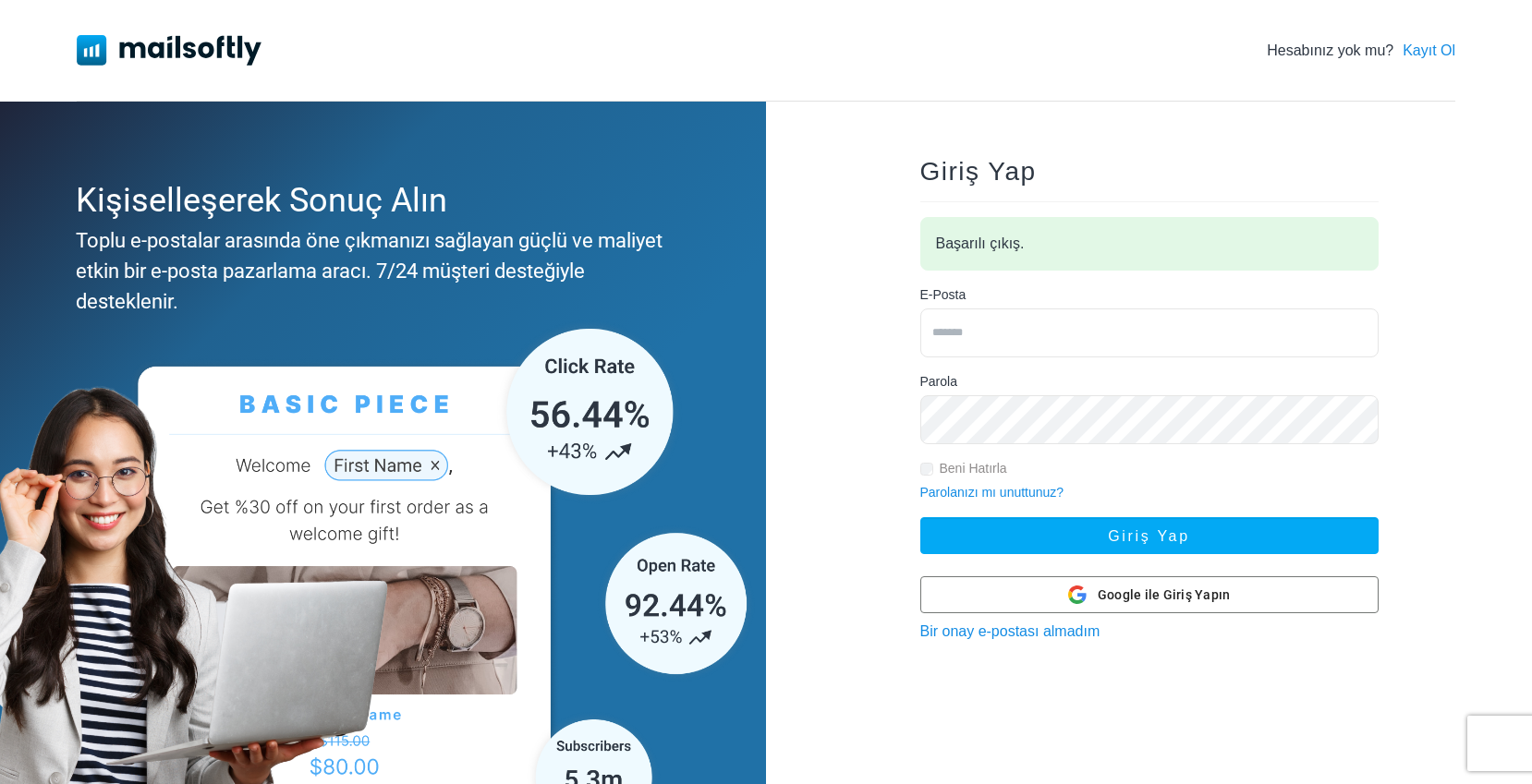 scroll, scrollTop: 0, scrollLeft: 0, axis: both 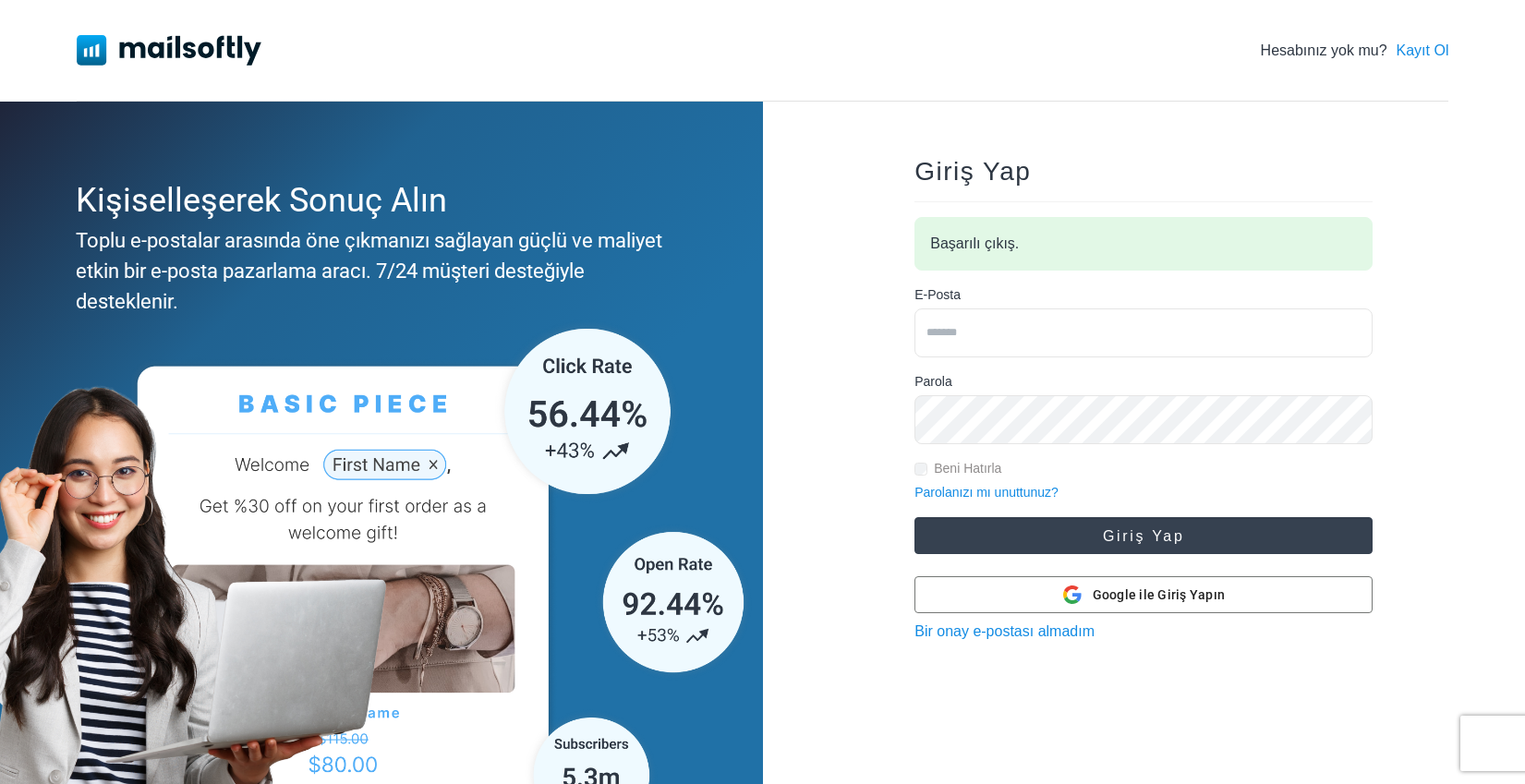 type on "**********" 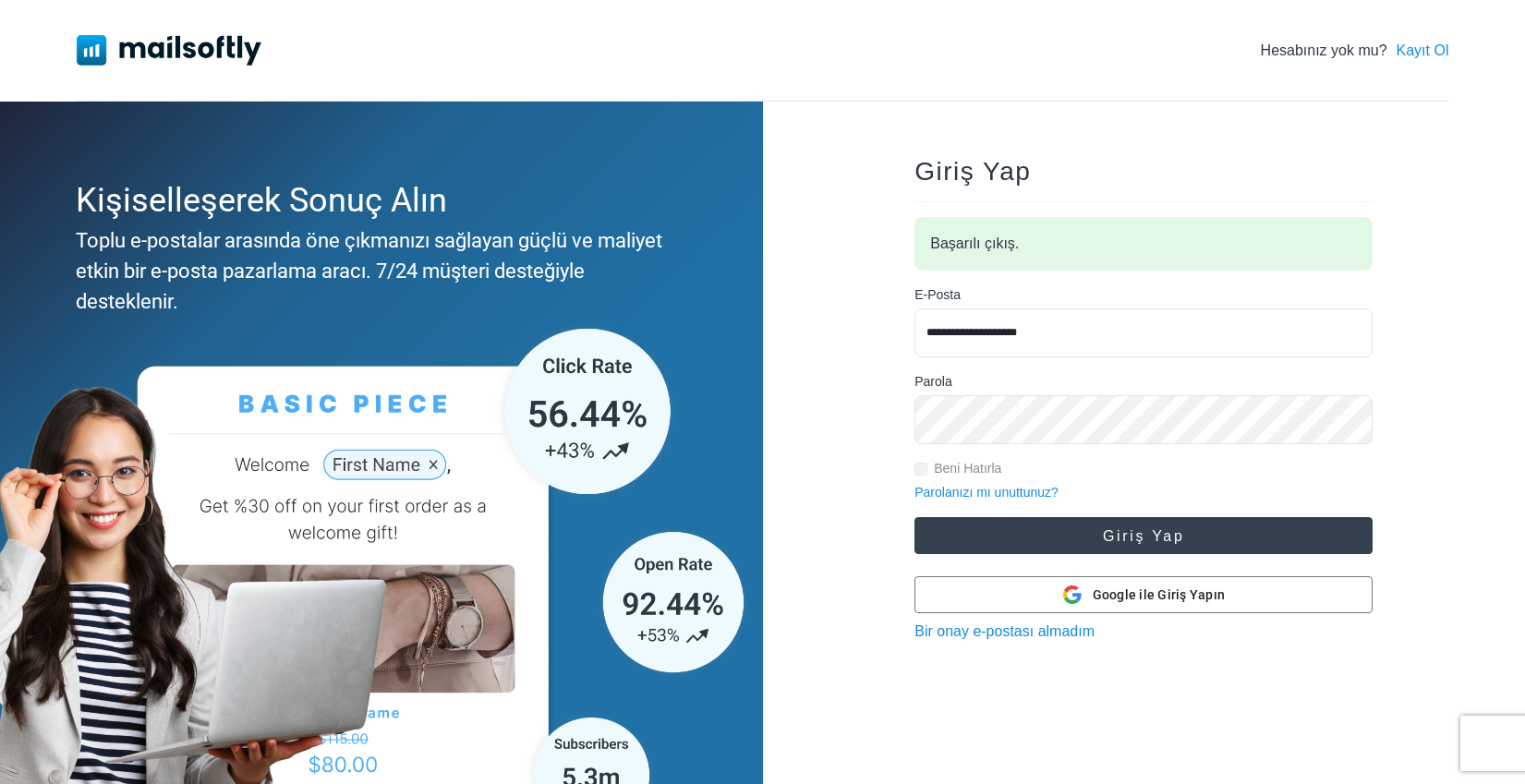 click on "Giriş Yap" at bounding box center [1144, 536] 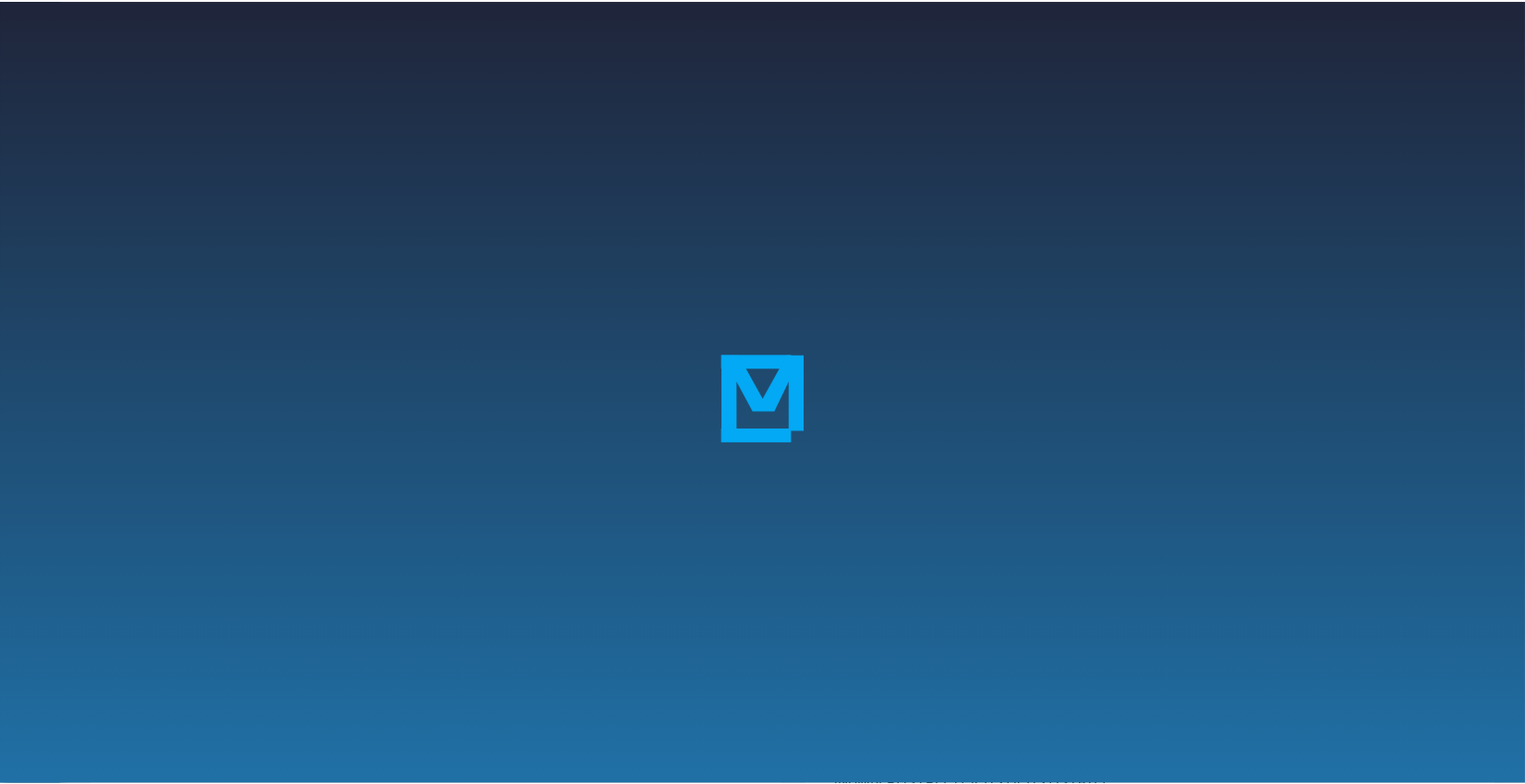 scroll, scrollTop: 0, scrollLeft: 0, axis: both 